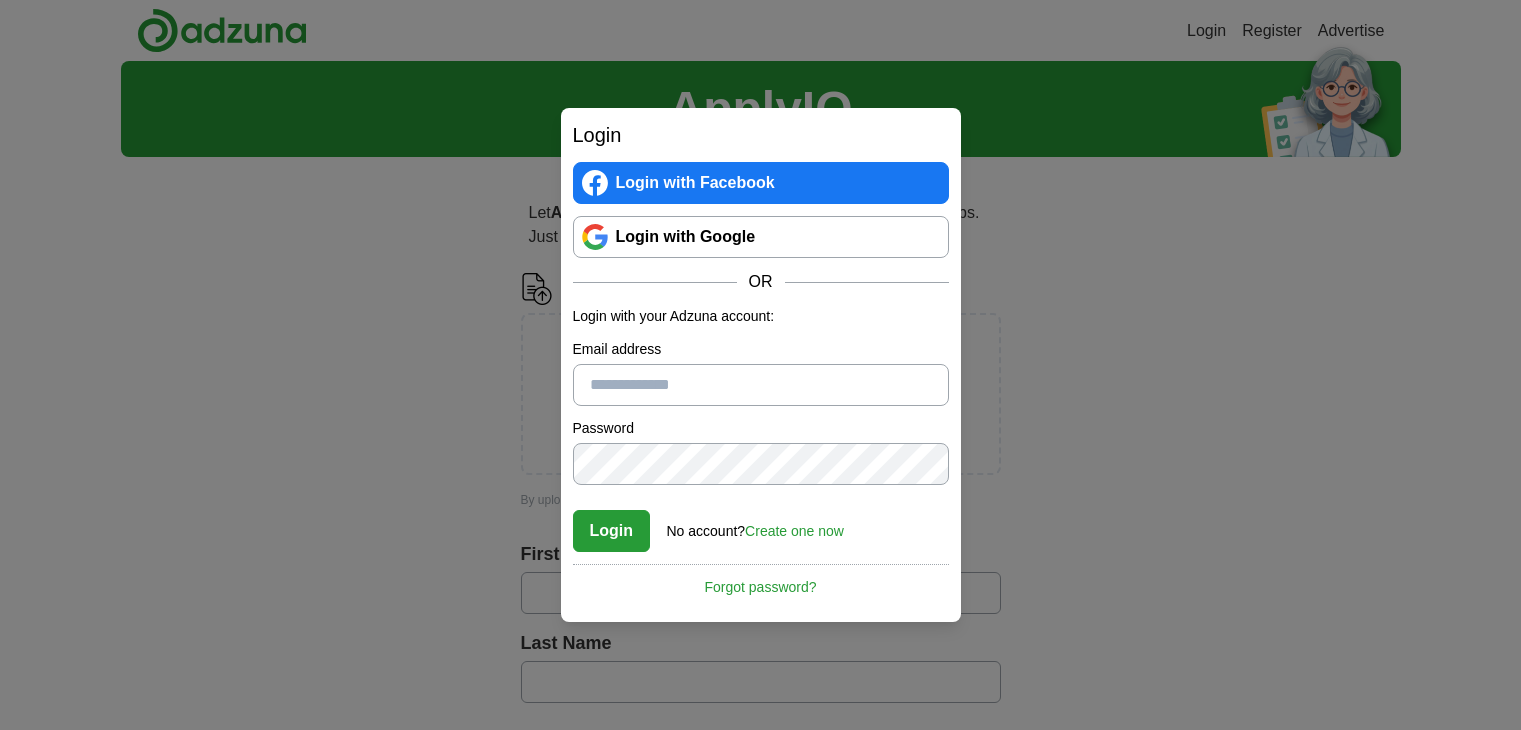 scroll, scrollTop: 0, scrollLeft: 0, axis: both 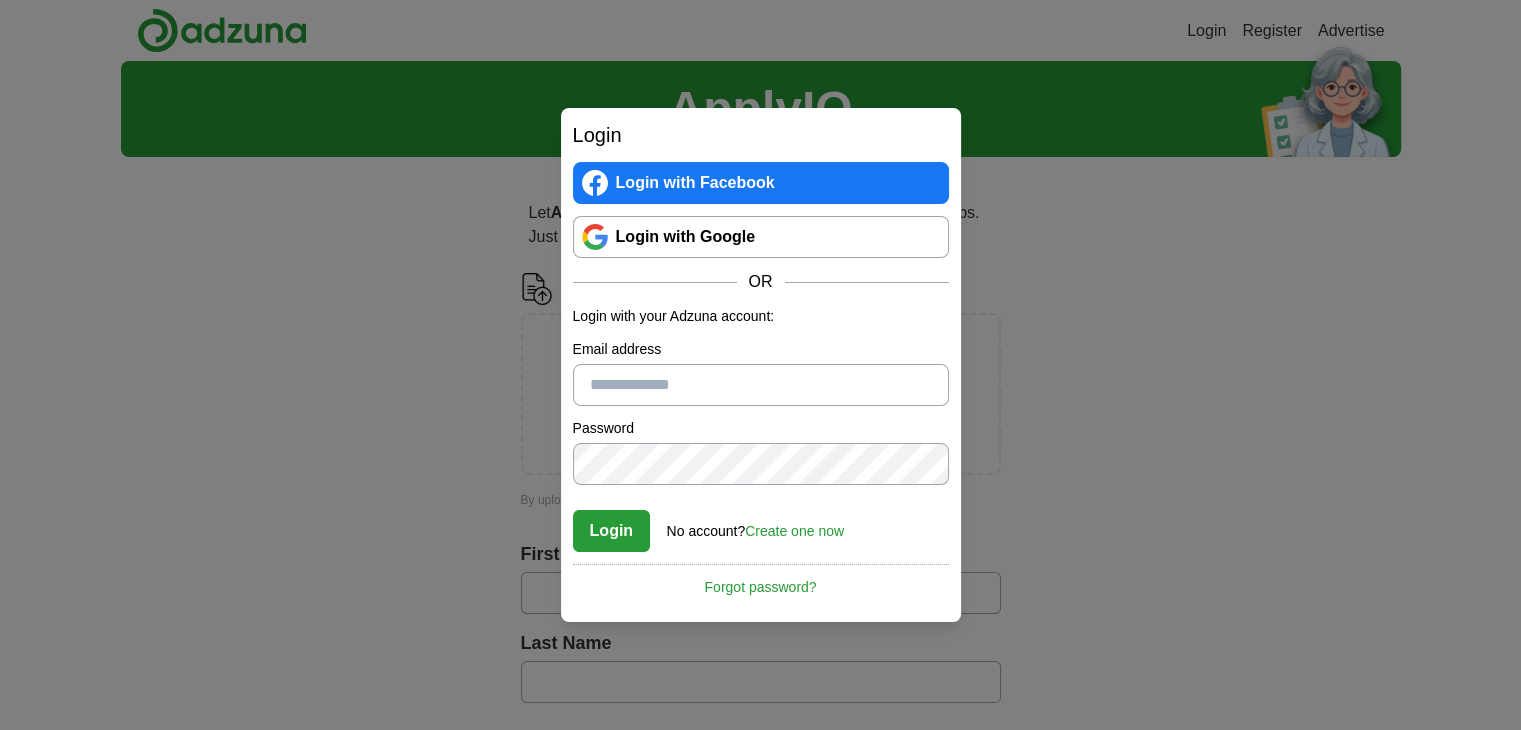 click on "Login with Google" at bounding box center [761, 237] 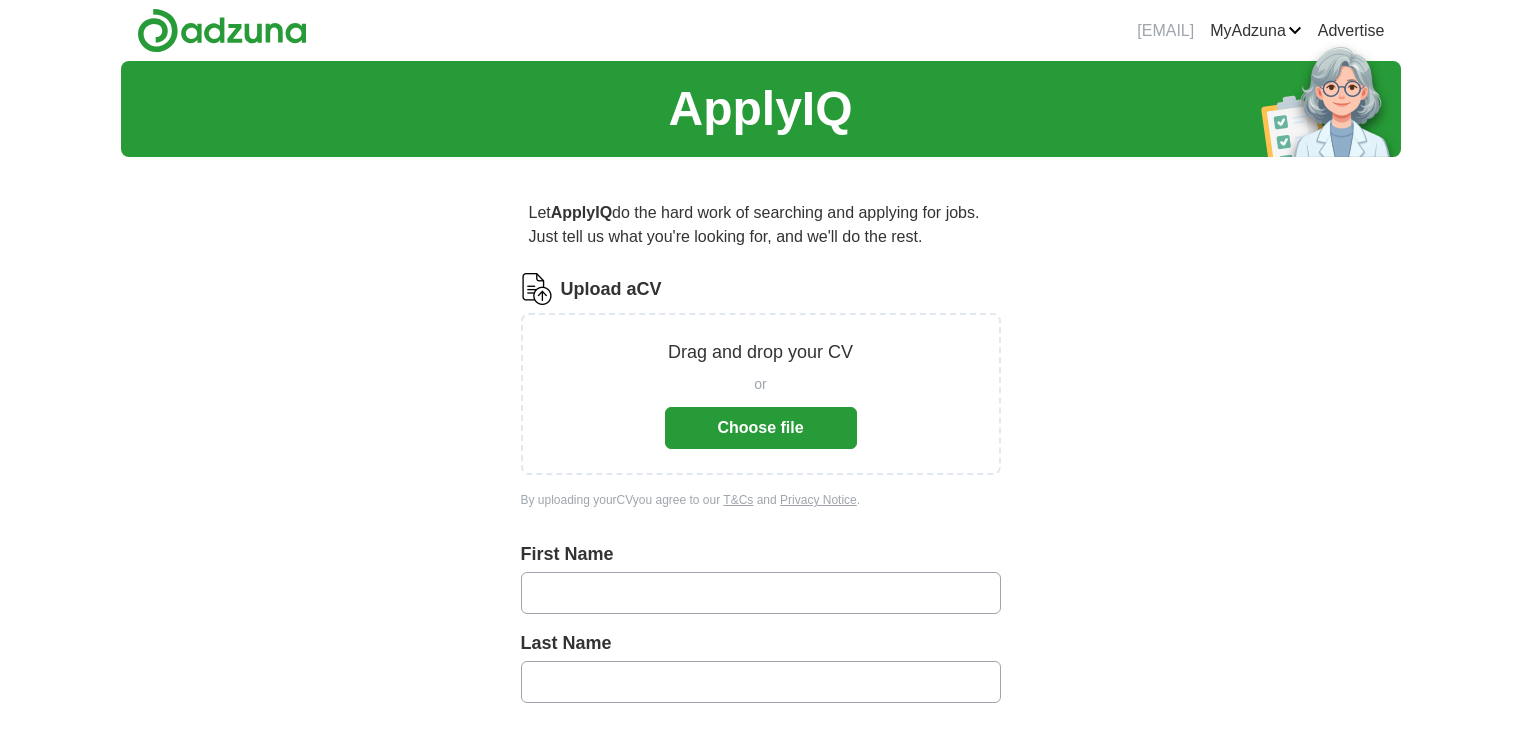 scroll, scrollTop: 0, scrollLeft: 0, axis: both 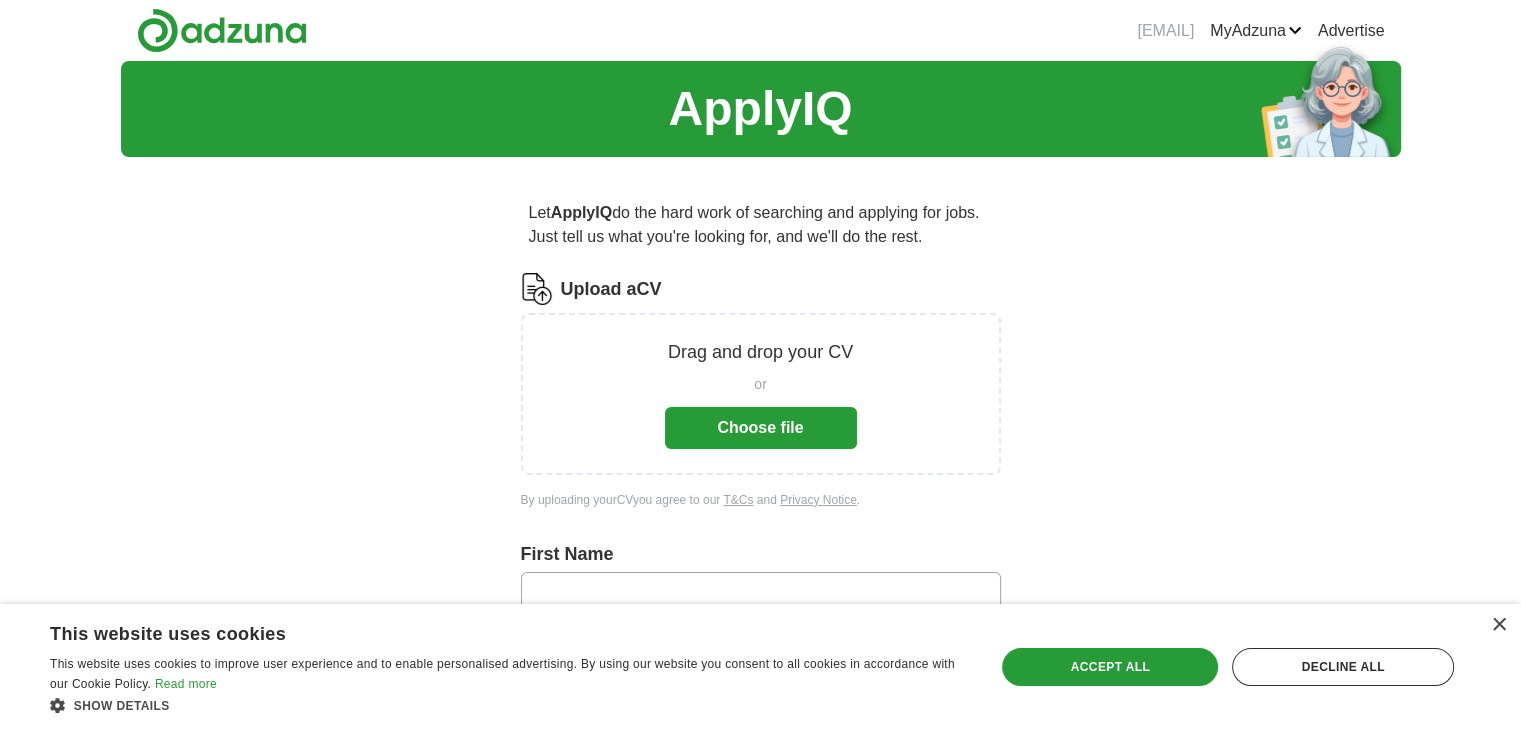 click on "Choose file" at bounding box center (761, 428) 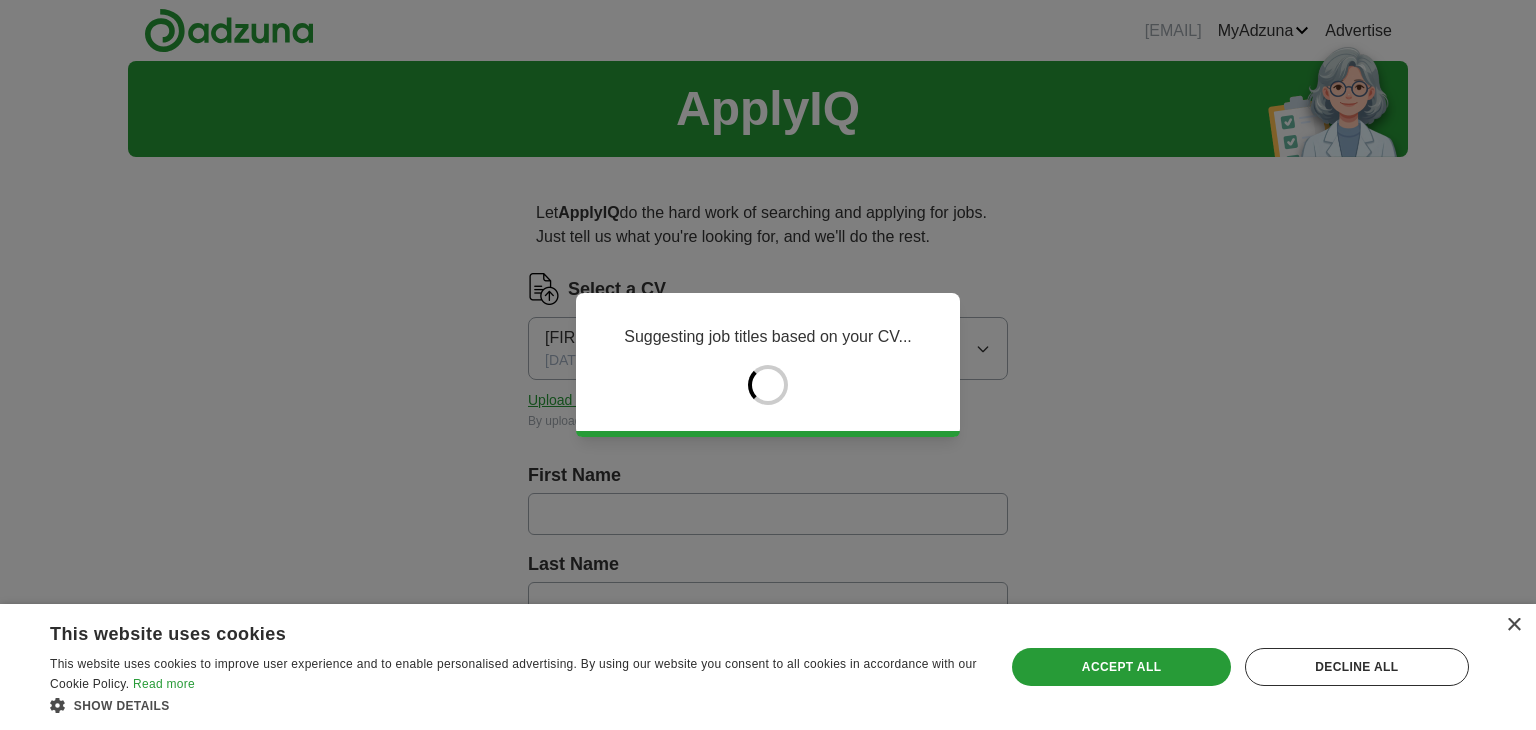 type on "*****" 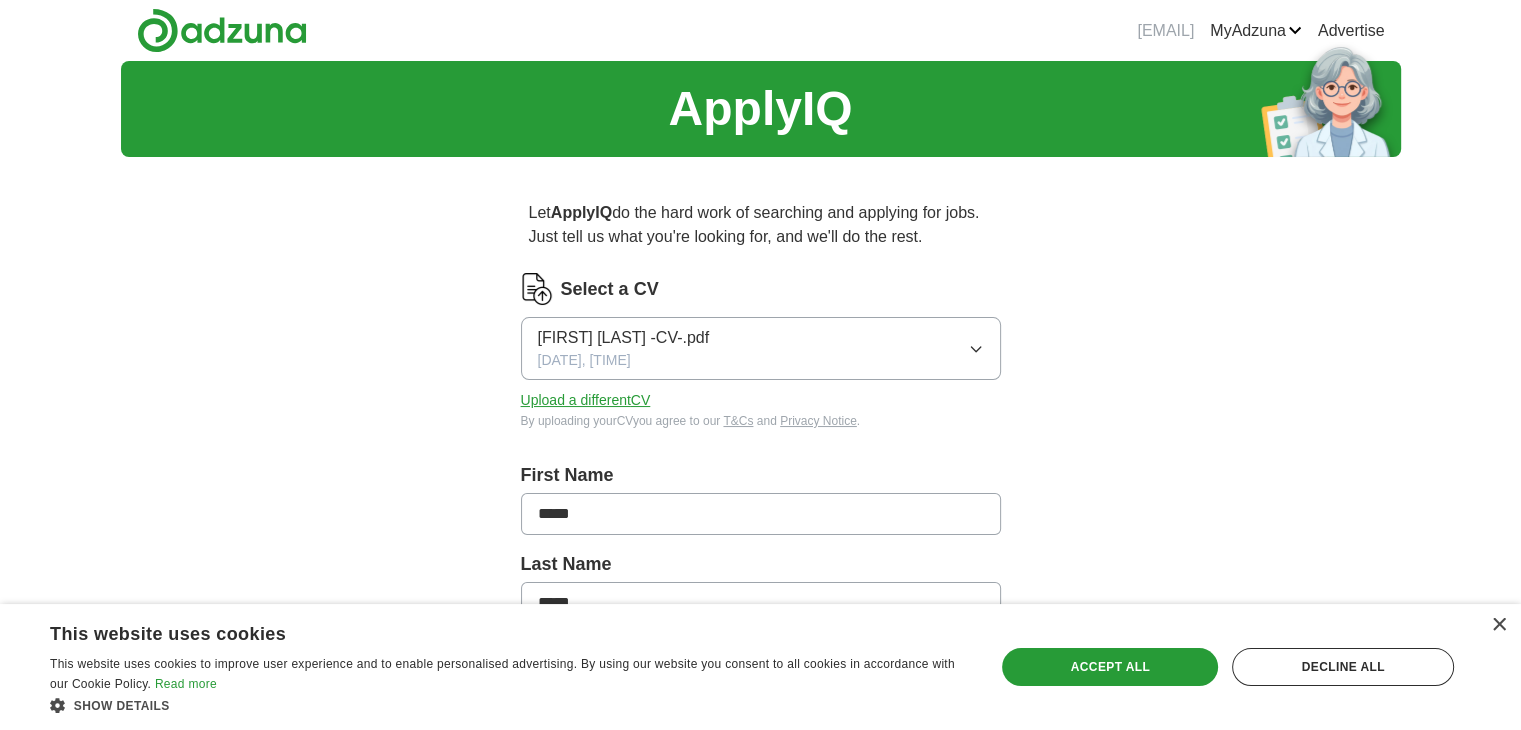 click on "[FIRST] [LAST] -CV-.pdf [DATE], [TIME]" at bounding box center (761, 348) 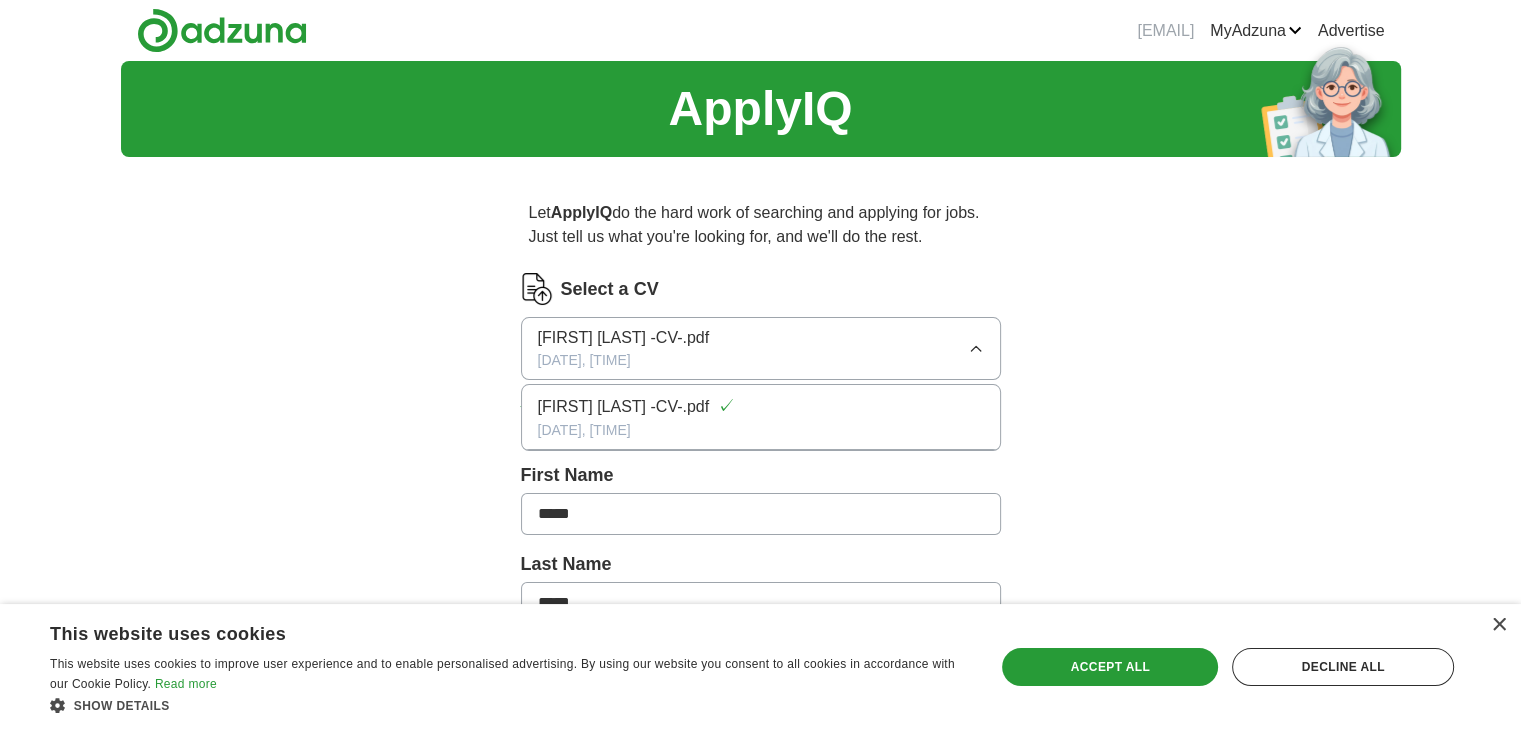 click on "[FIRST] [LAST] -CV-.pdf ✓ [DATE], [TIME]" at bounding box center [761, 417] 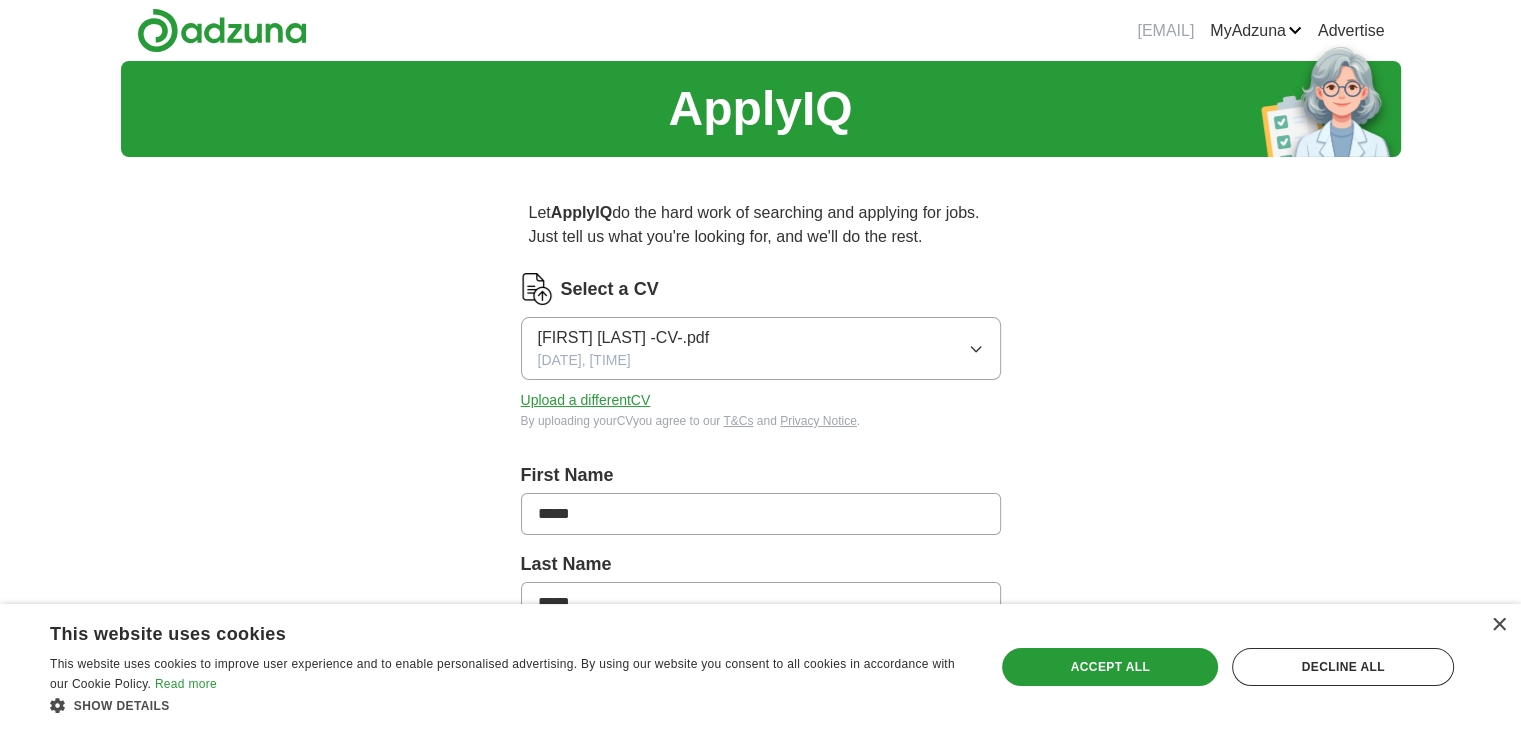 click on "[DATE], [TIME]" at bounding box center [584, 360] 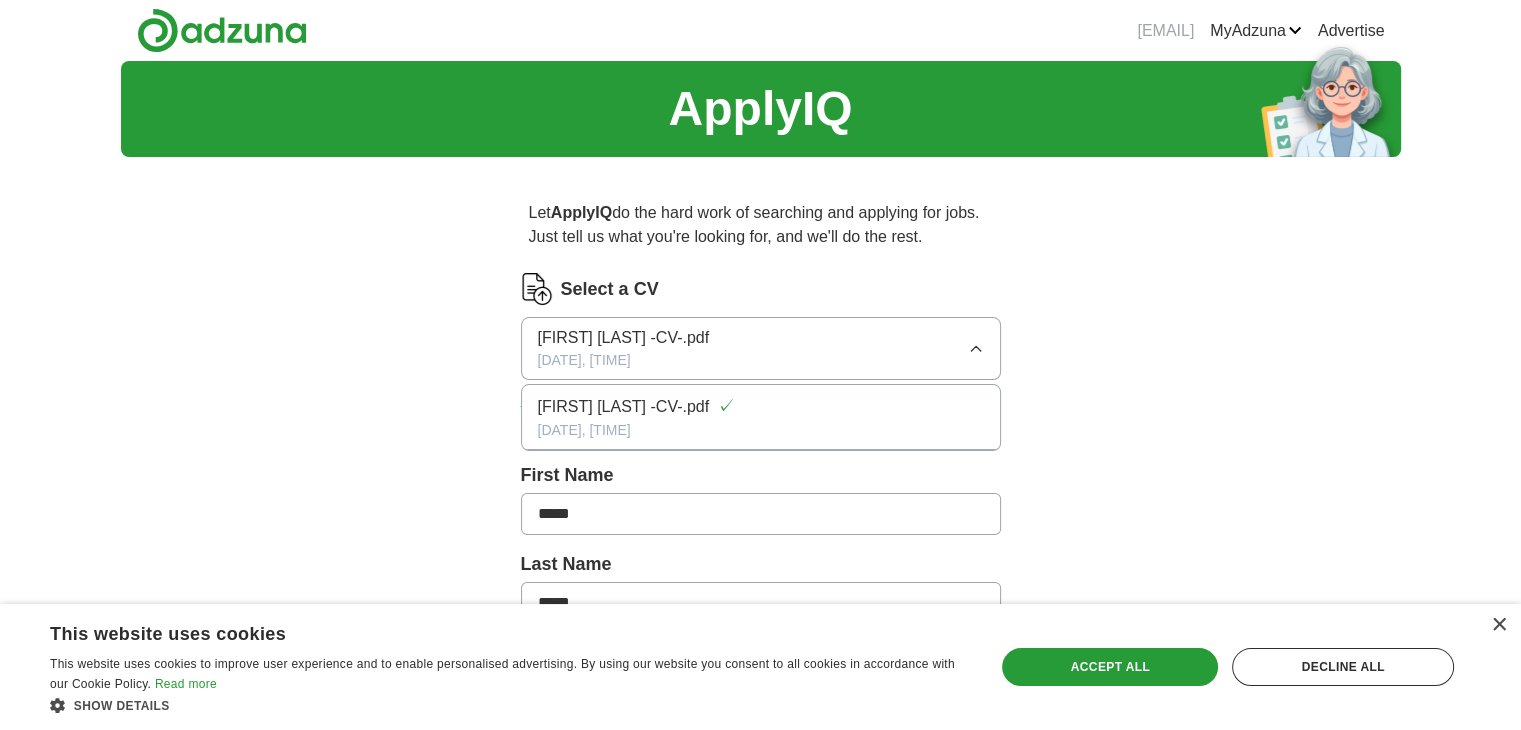 click on "[DATE], [TIME]" at bounding box center [584, 360] 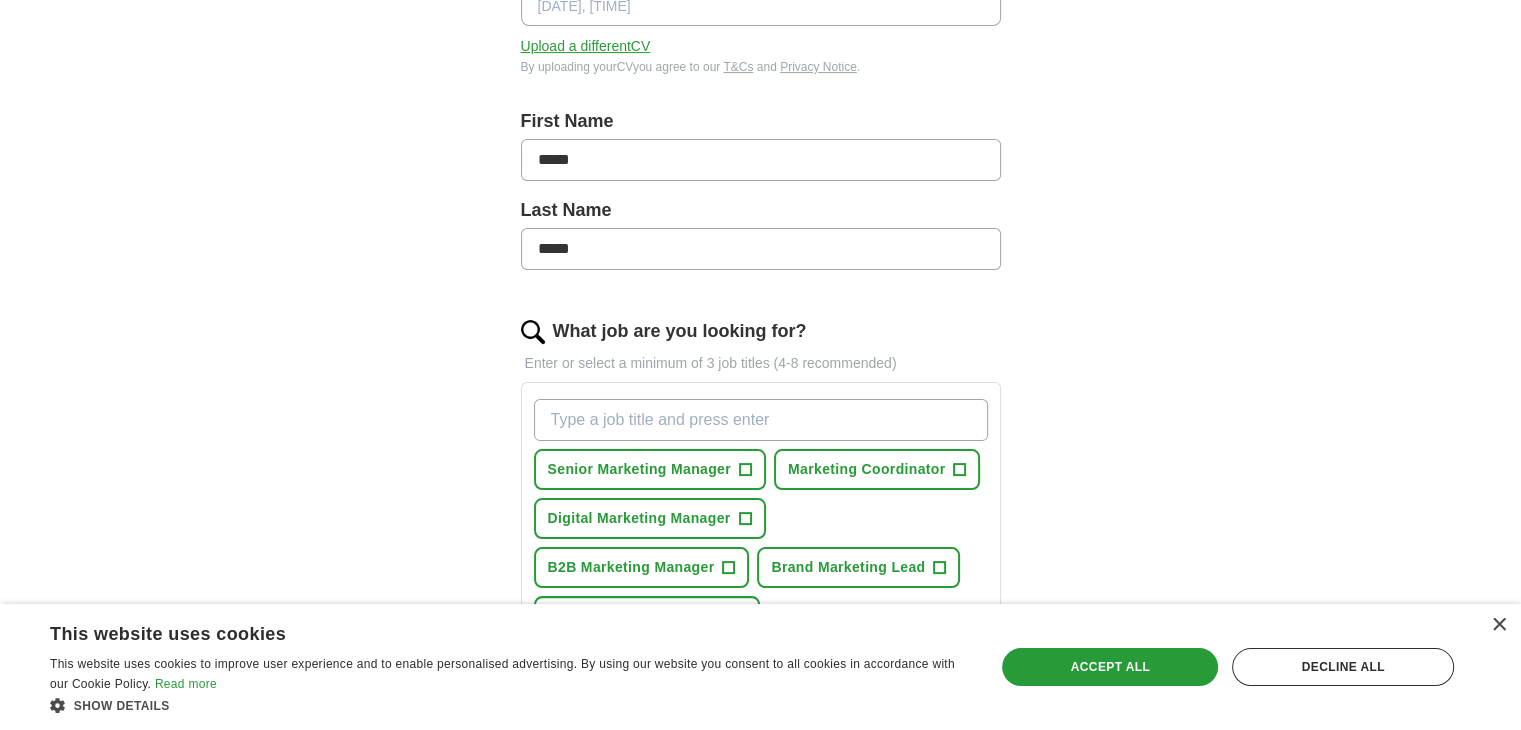 scroll, scrollTop: 400, scrollLeft: 0, axis: vertical 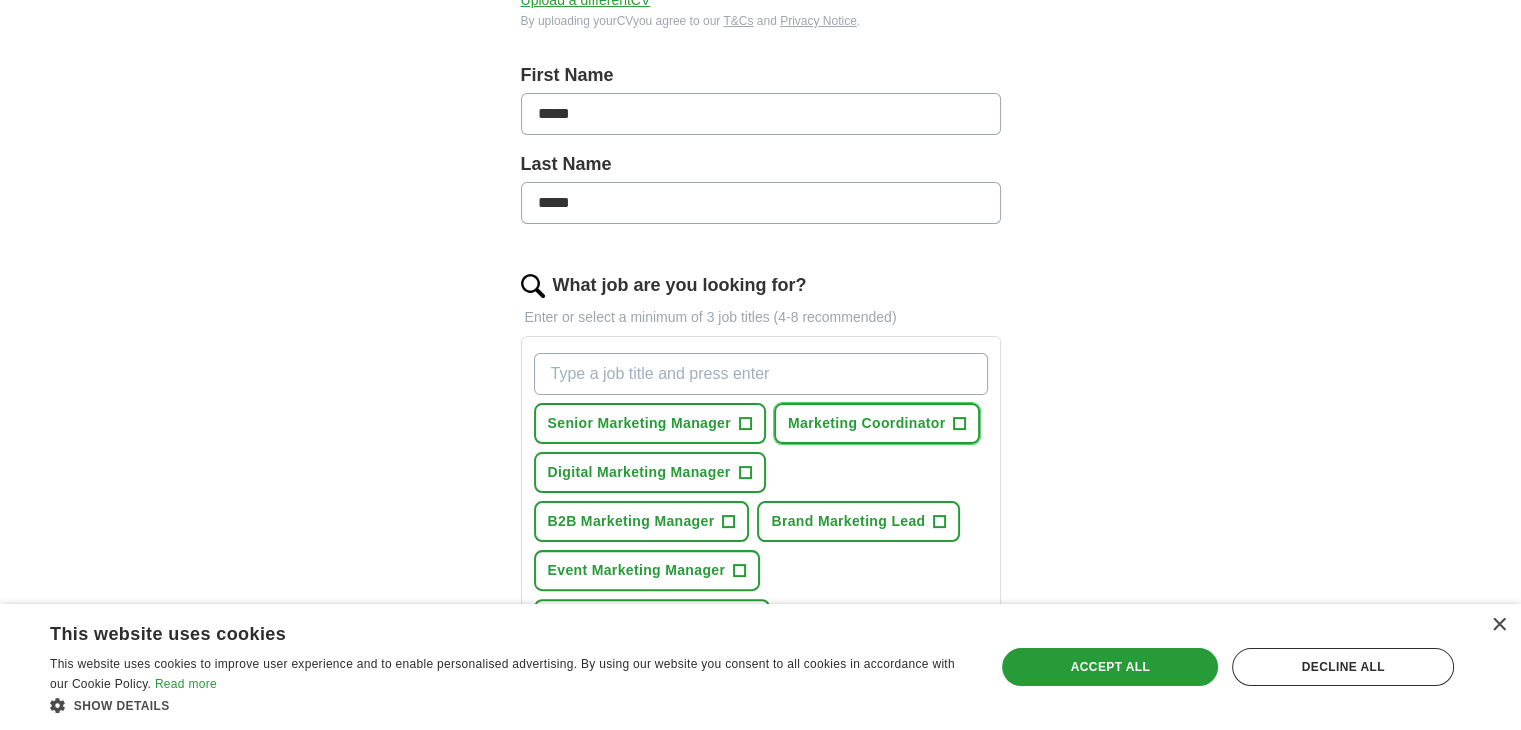 click on "Marketing Coordinator" at bounding box center [866, 423] 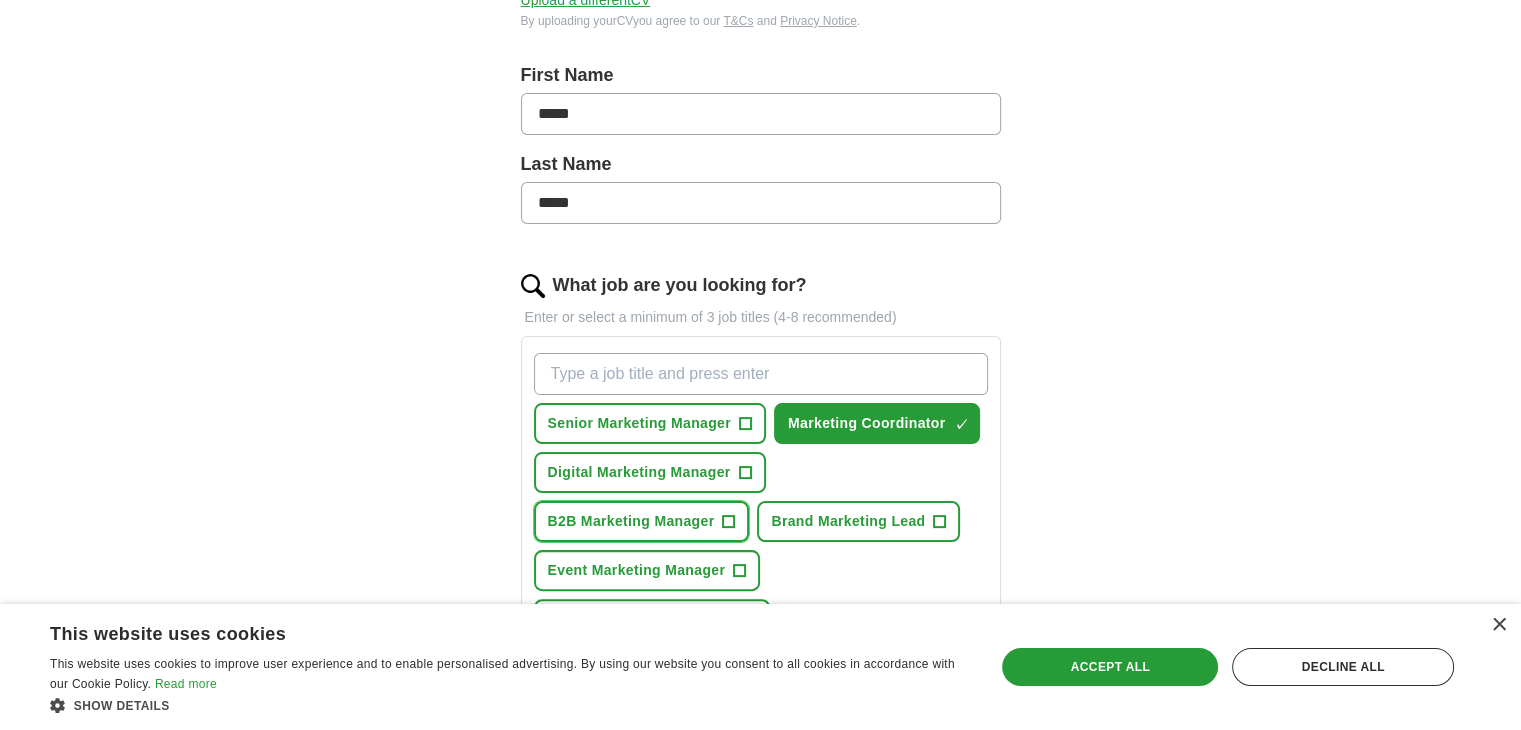 click on "B2B Marketing Manager" at bounding box center [631, 521] 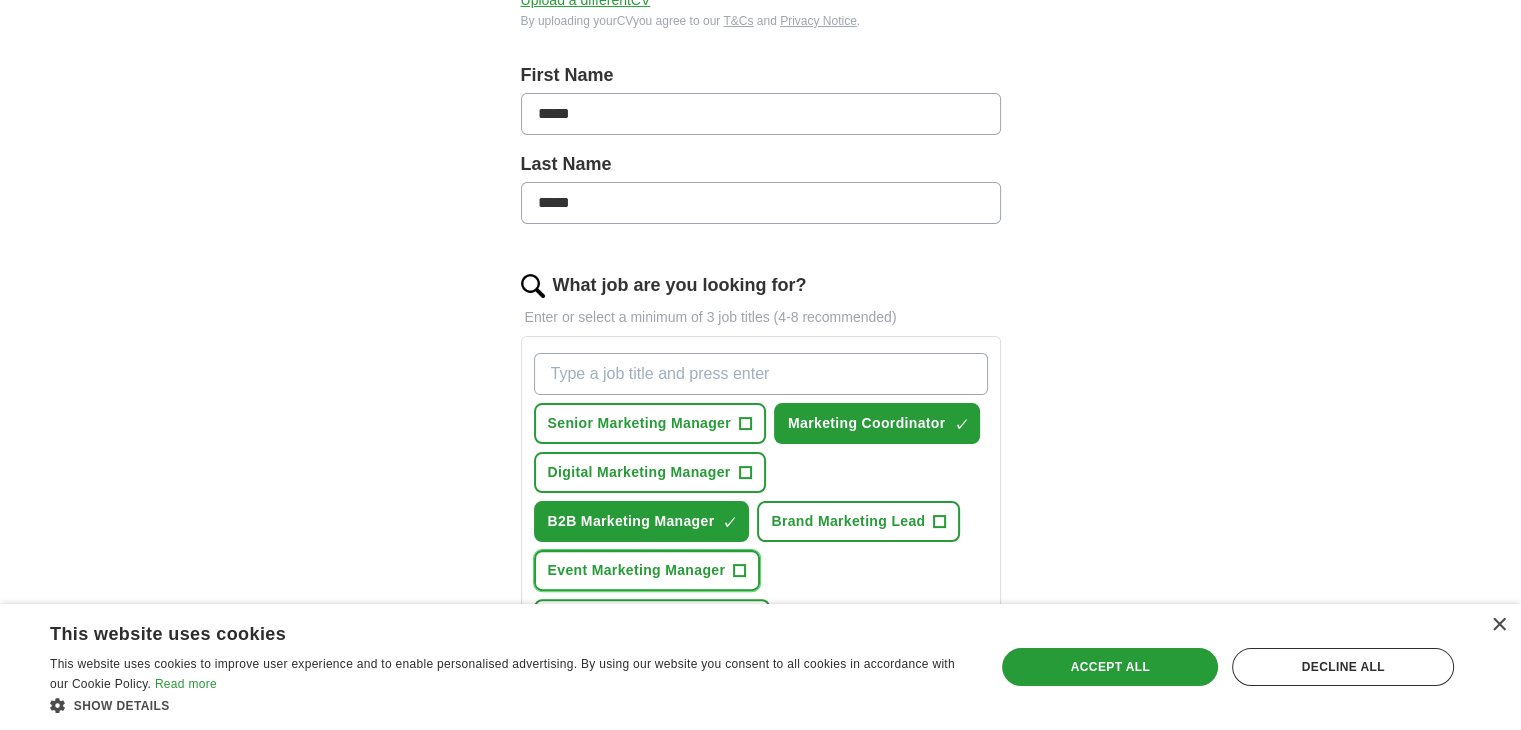 click on "Event Marketing Manager" at bounding box center (637, 570) 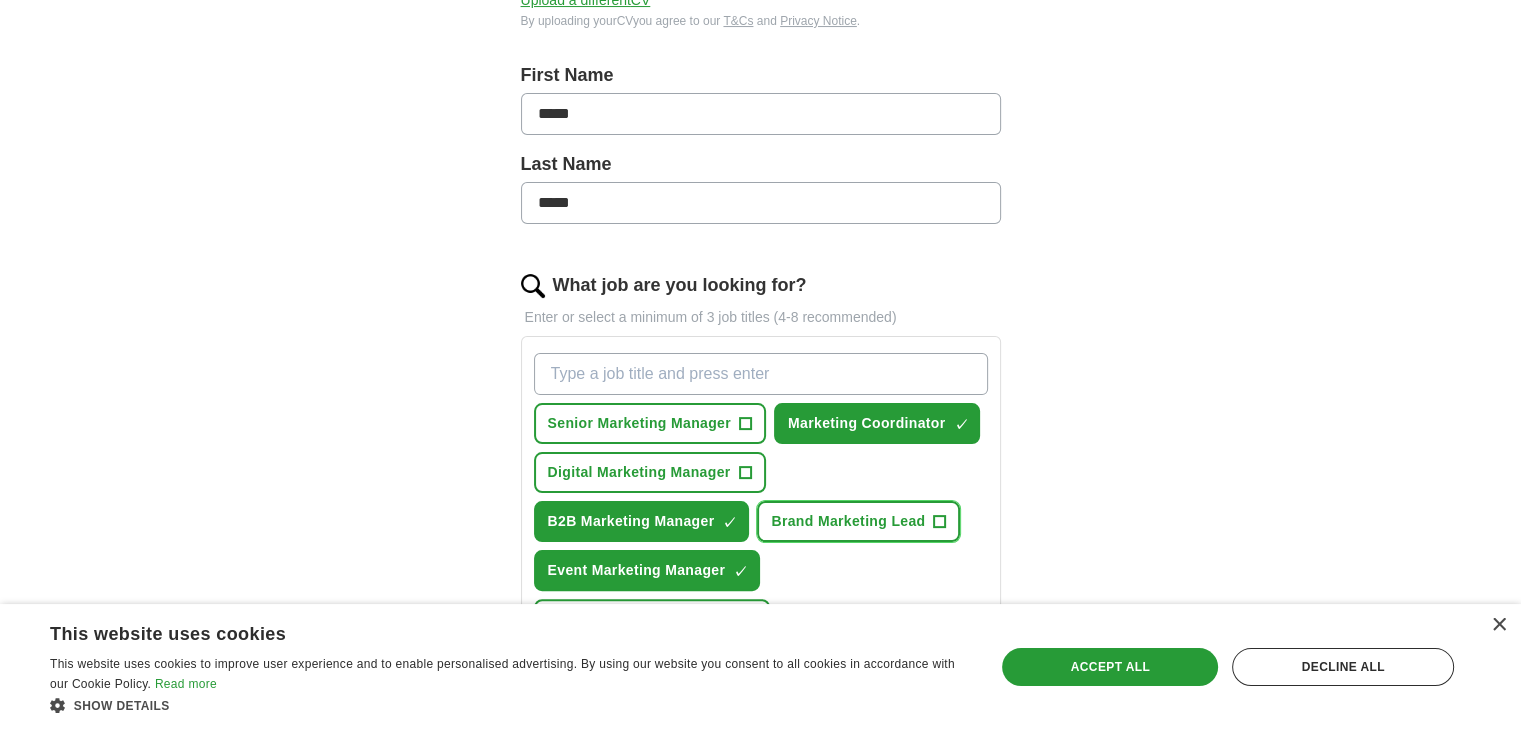 click on "Brand Marketing Lead" at bounding box center (848, 521) 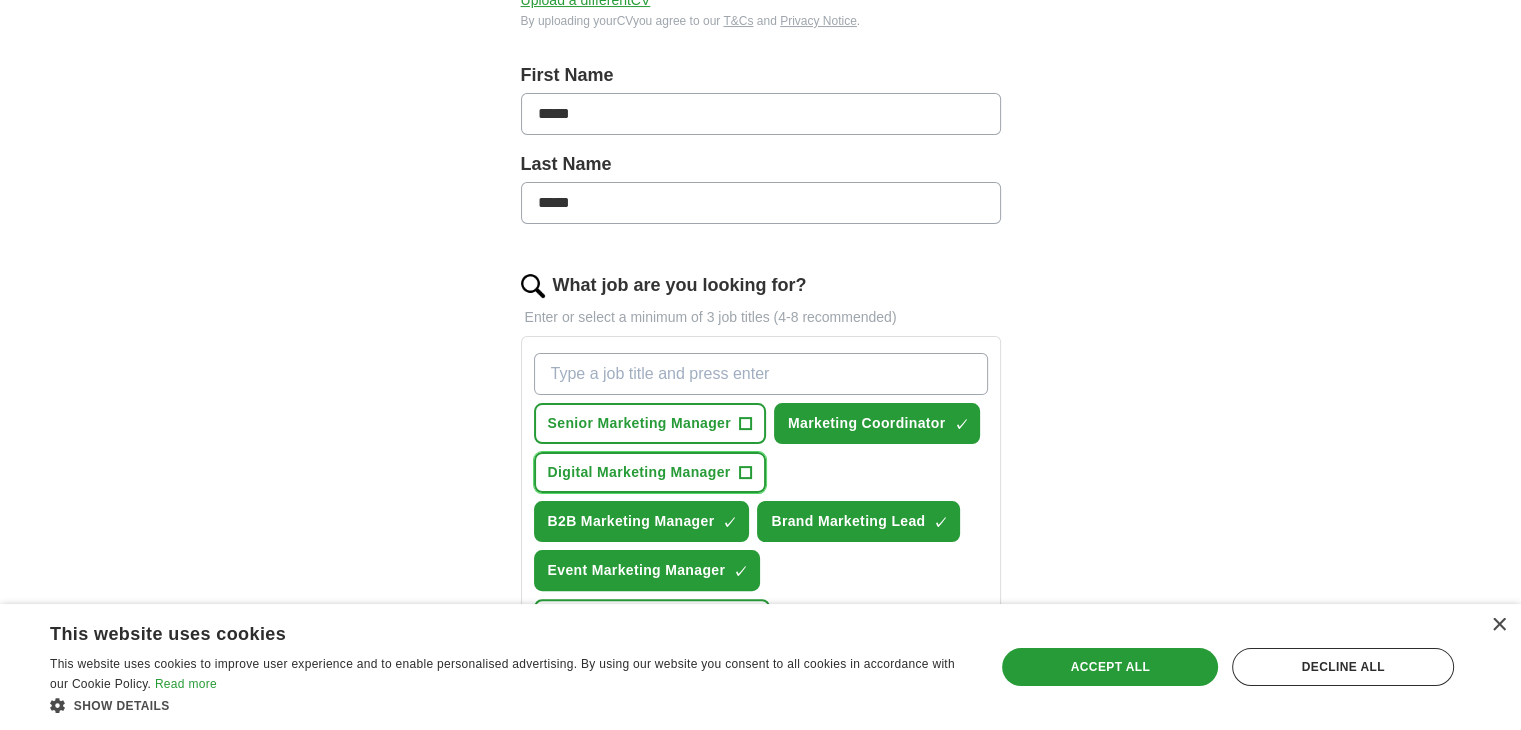 click on "Digital Marketing Manager +" at bounding box center [650, 472] 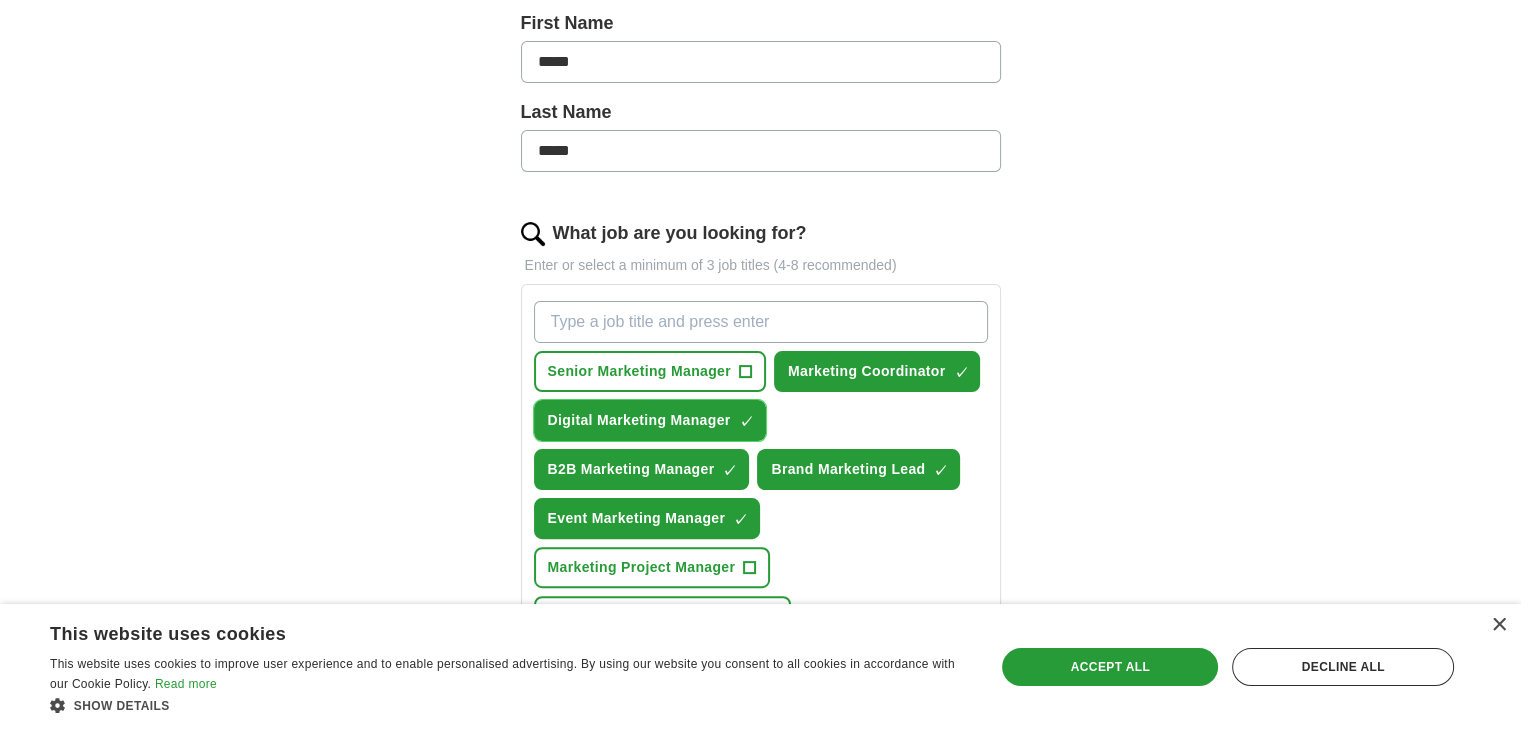 scroll, scrollTop: 500, scrollLeft: 0, axis: vertical 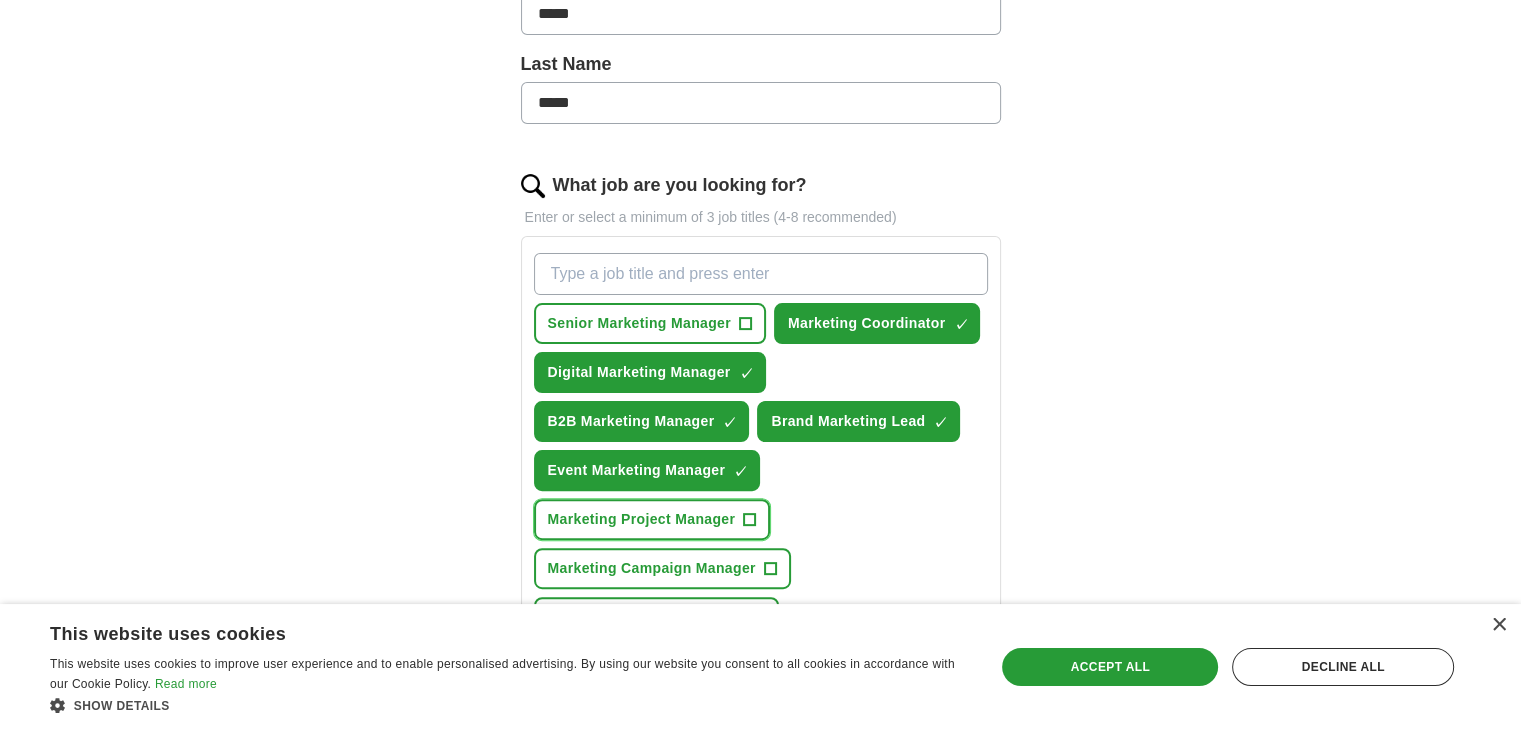 click on "Marketing Project Manager +" at bounding box center (652, 519) 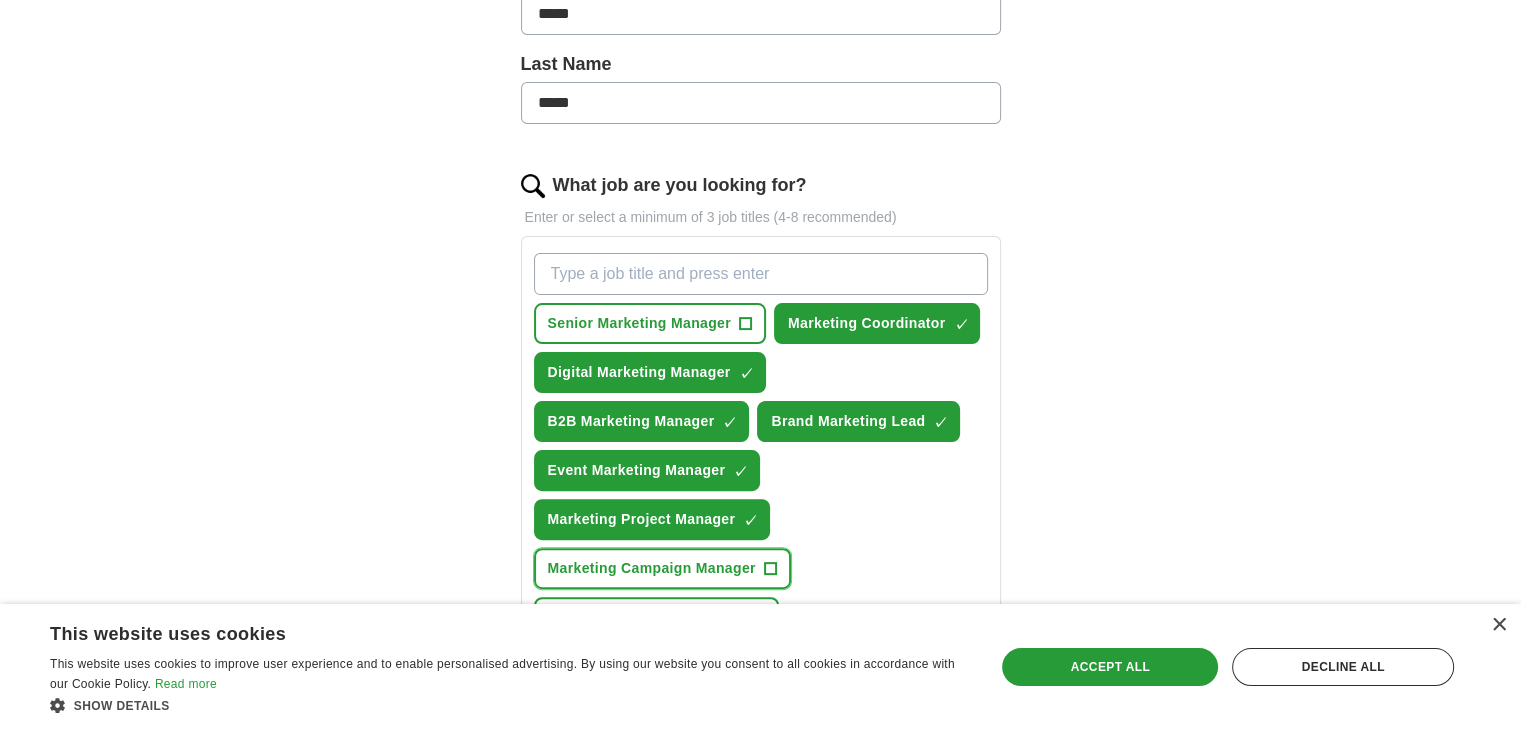 click on "Marketing Campaign Manager" at bounding box center [652, 568] 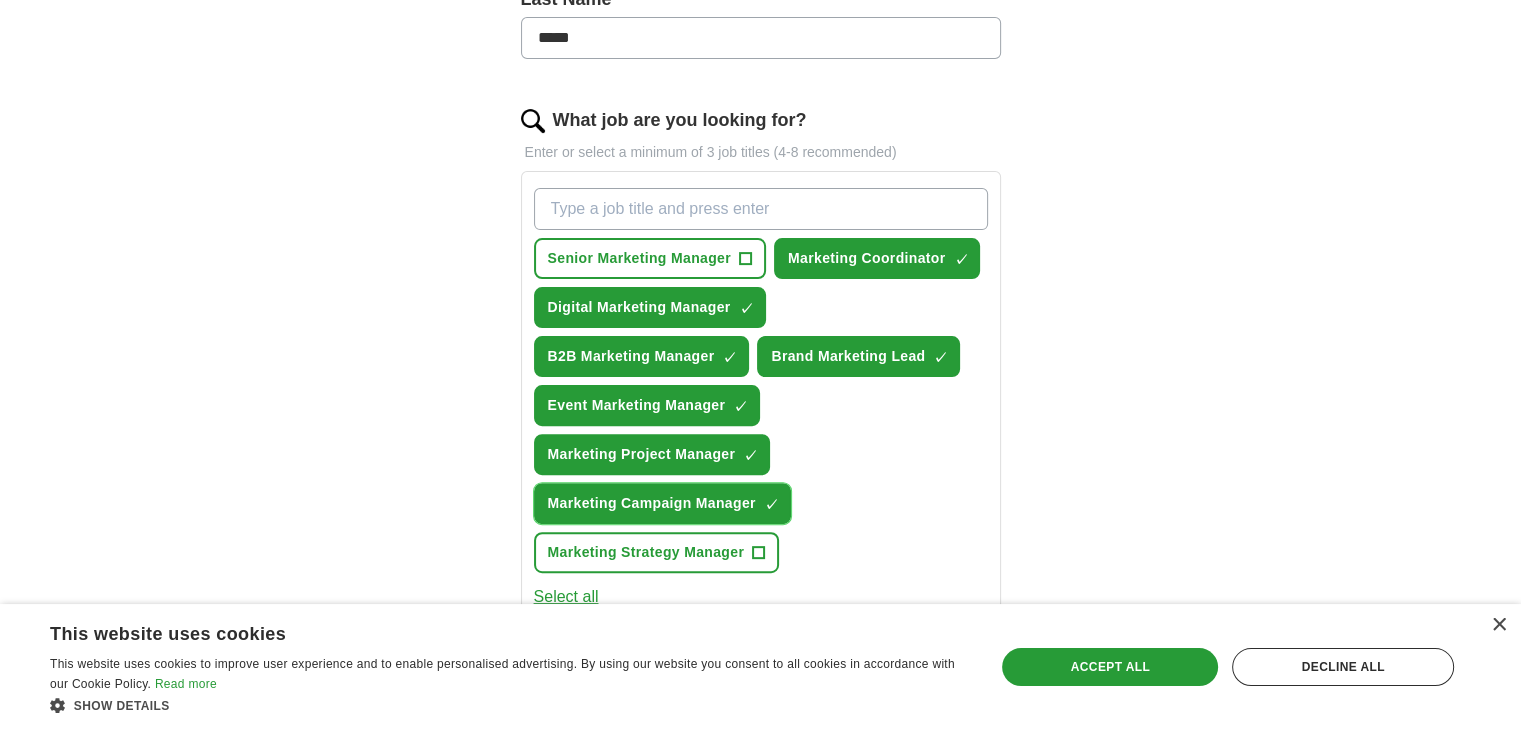 scroll, scrollTop: 600, scrollLeft: 0, axis: vertical 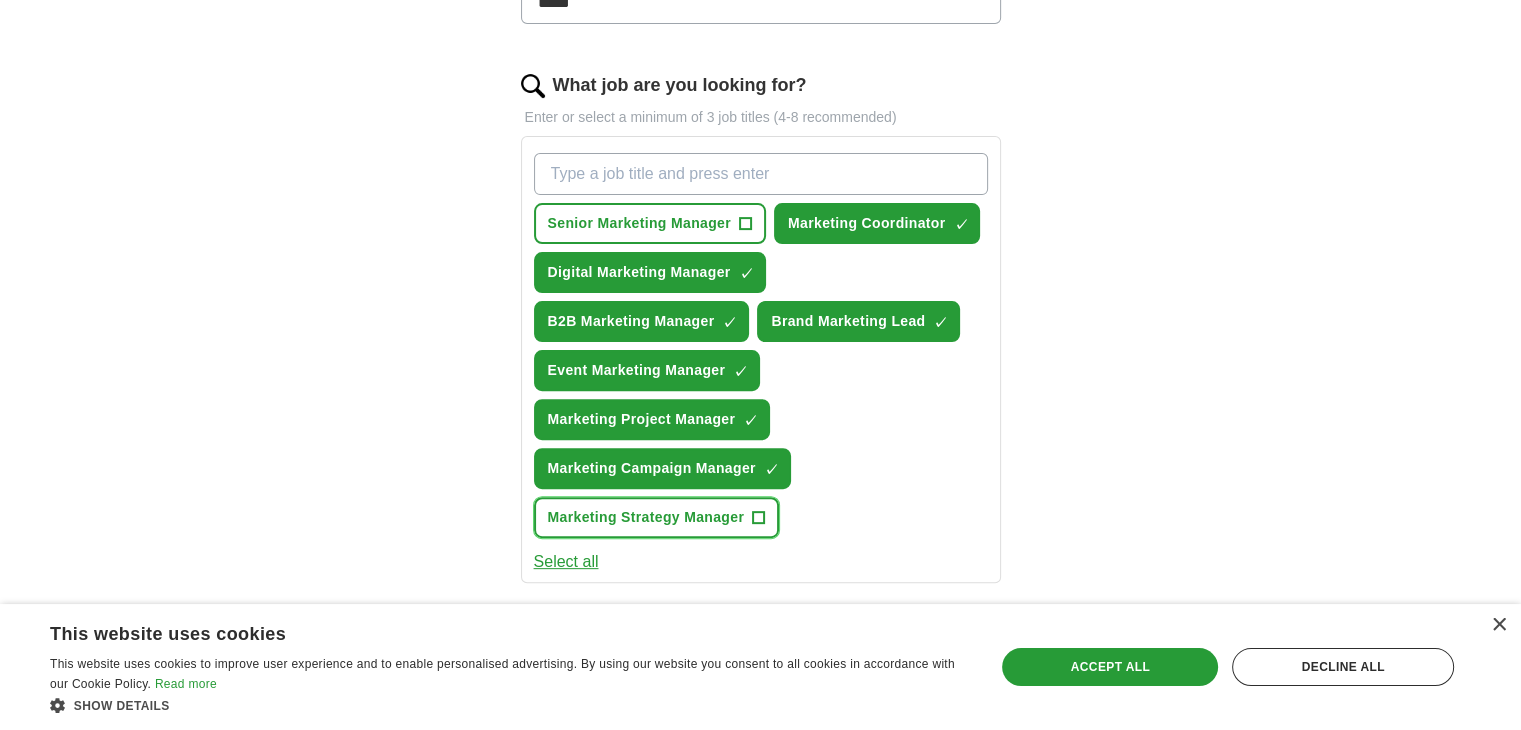 click on "Marketing Strategy Manager +" at bounding box center (657, 517) 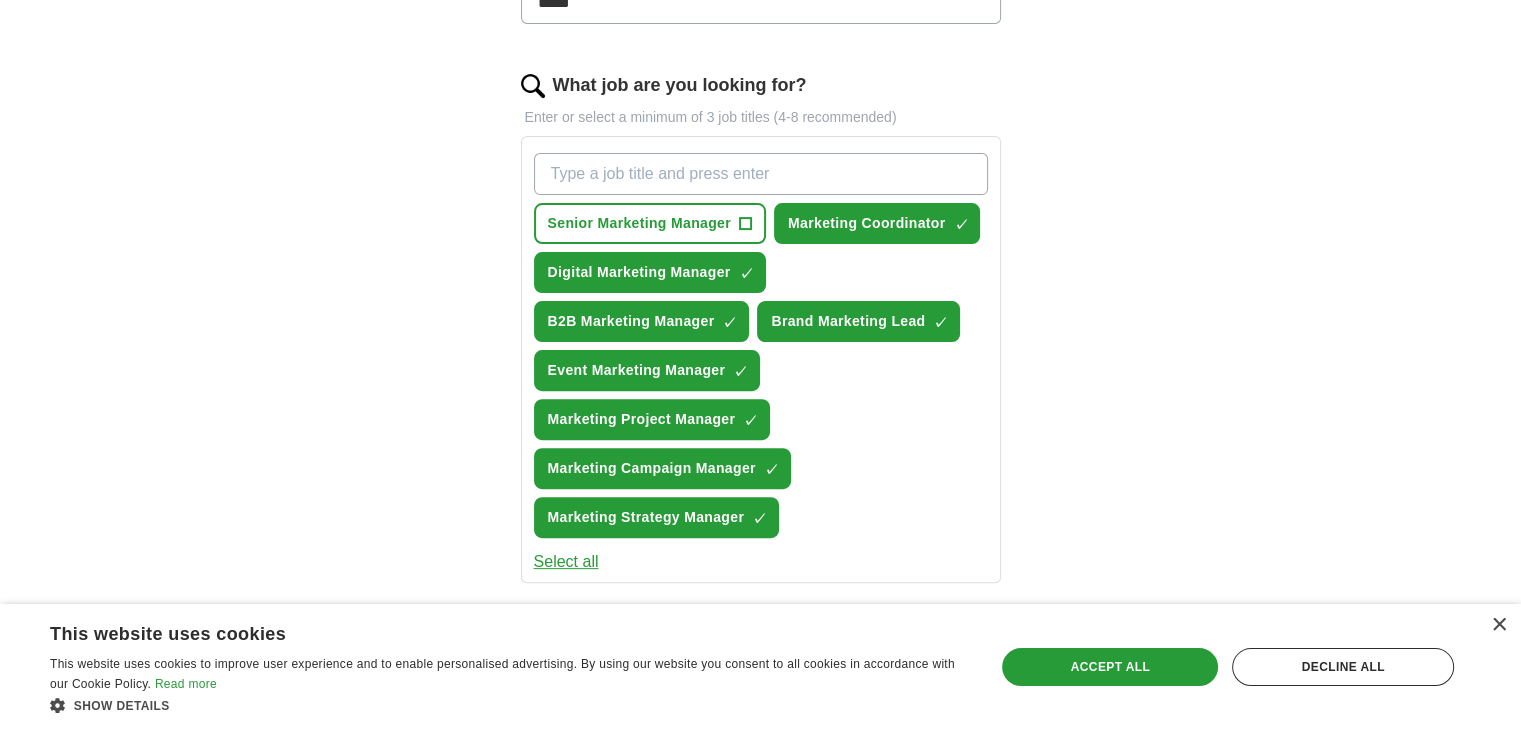 click on "Select all" at bounding box center (566, 562) 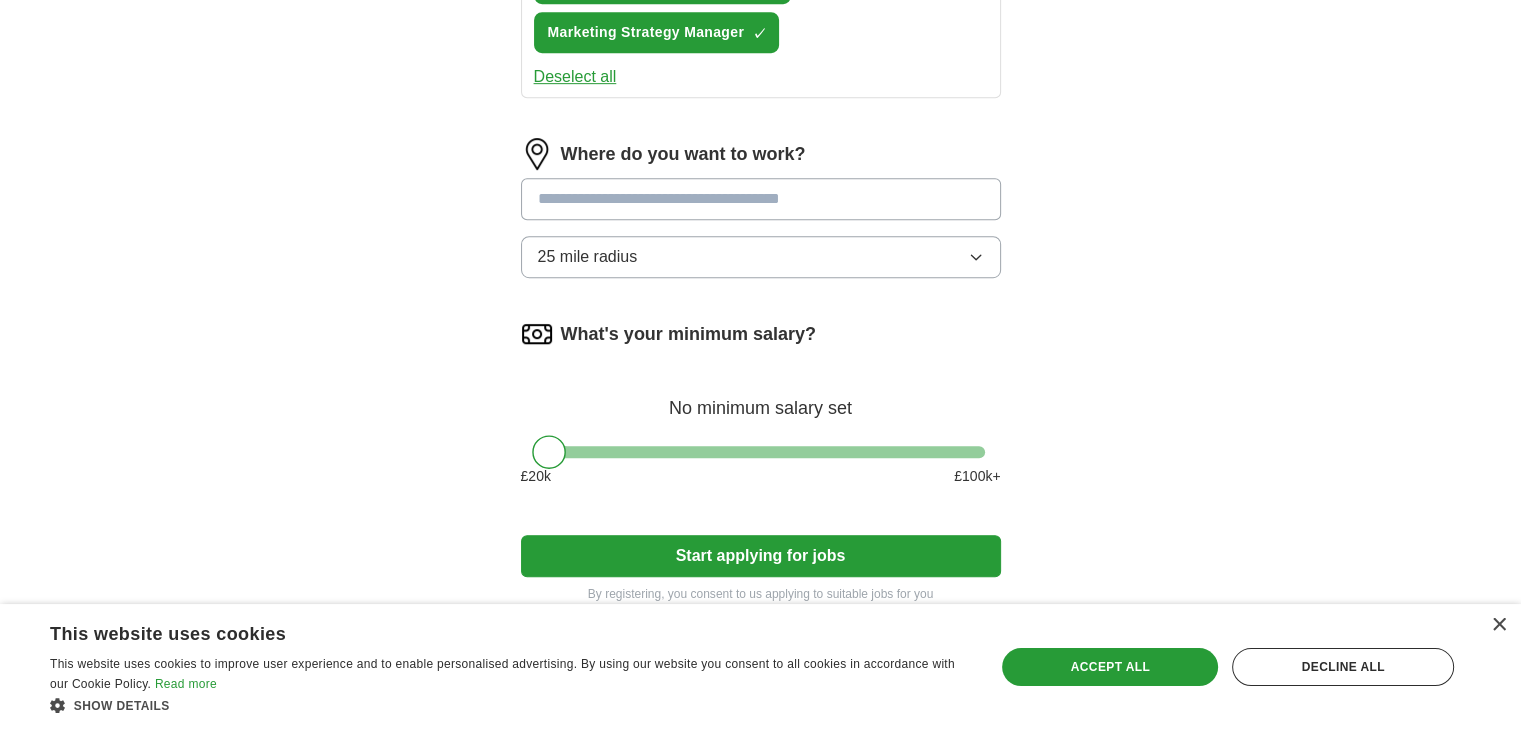 scroll, scrollTop: 1100, scrollLeft: 0, axis: vertical 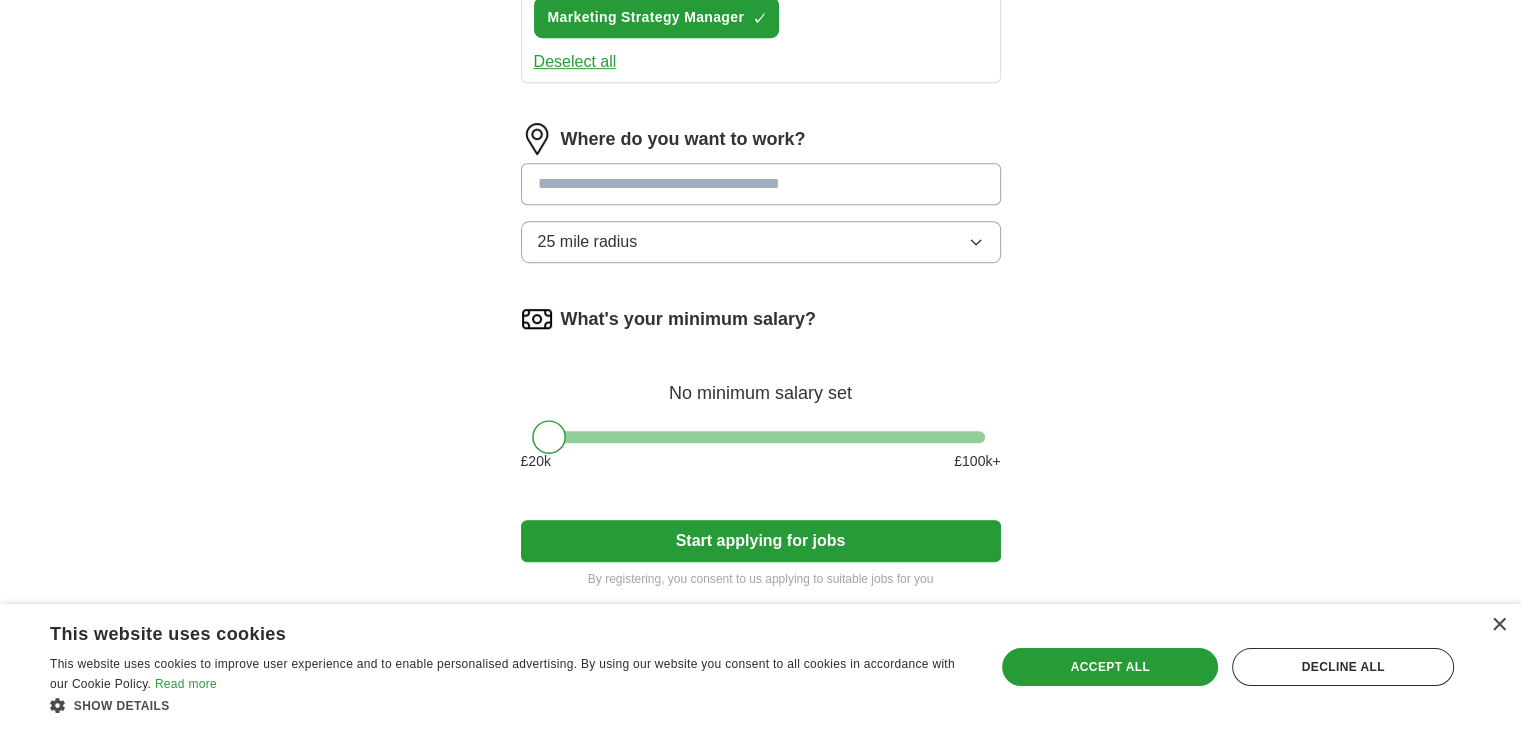 click at bounding box center [761, 184] 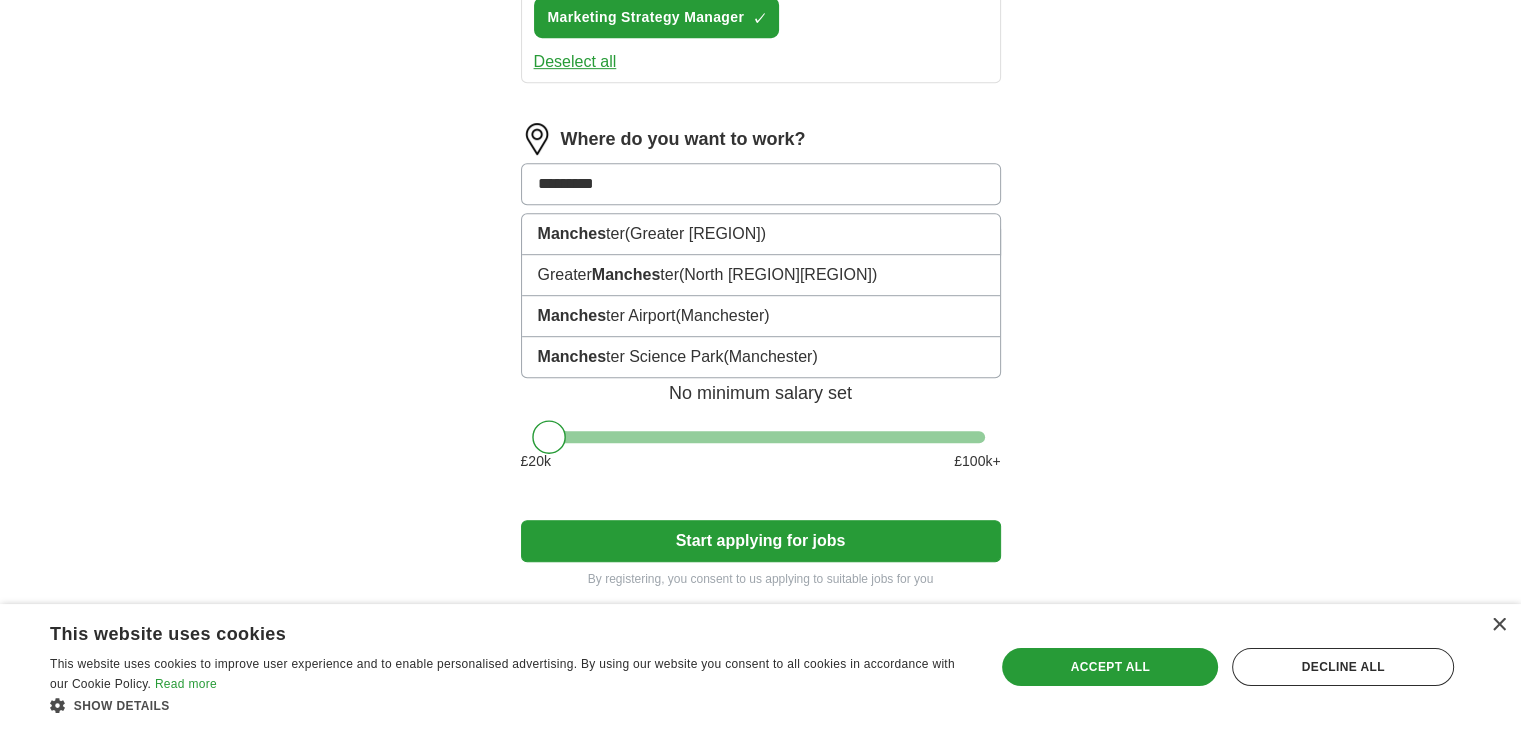 type on "**********" 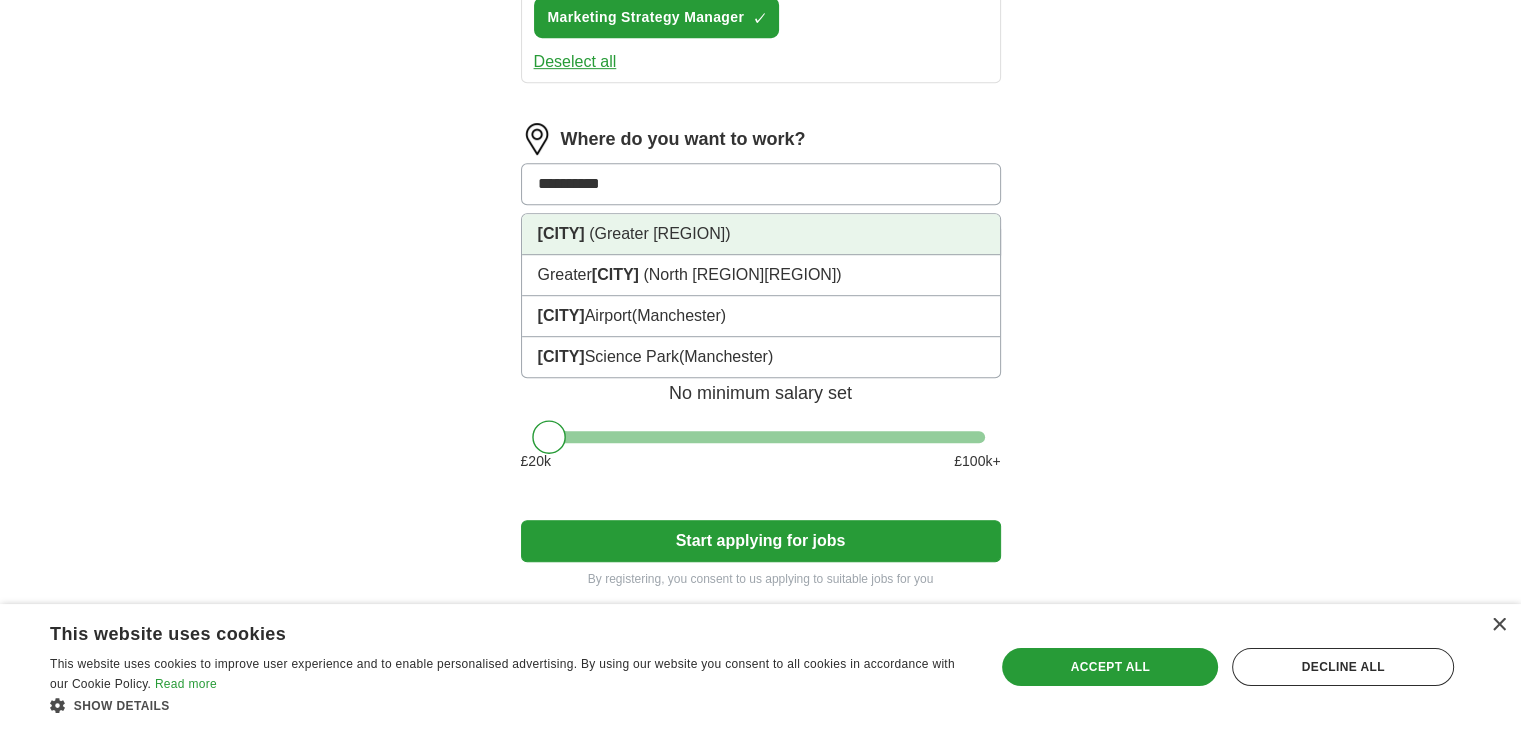 click on "(Greater [REGION])" at bounding box center (659, 233) 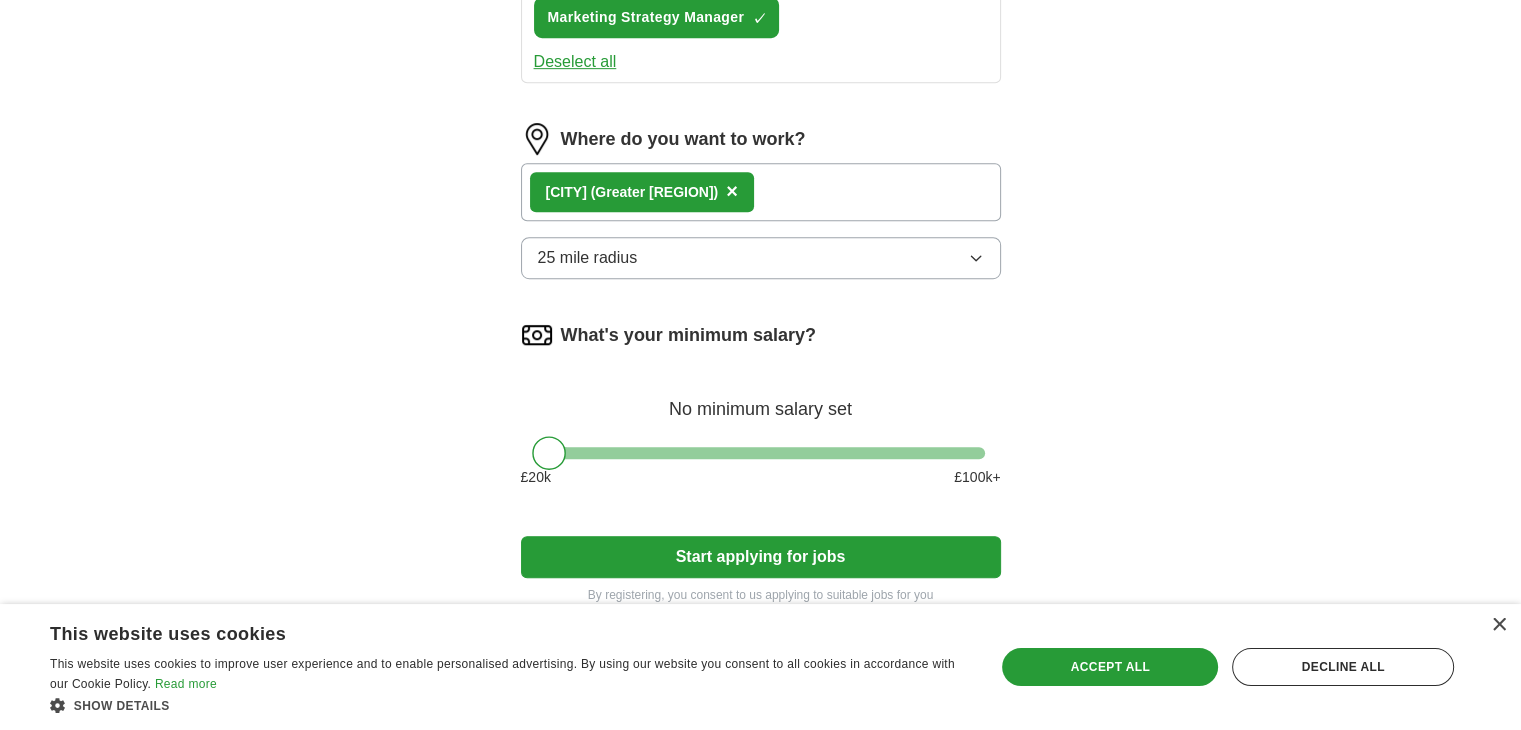 click on "25 mile radius" at bounding box center [761, 258] 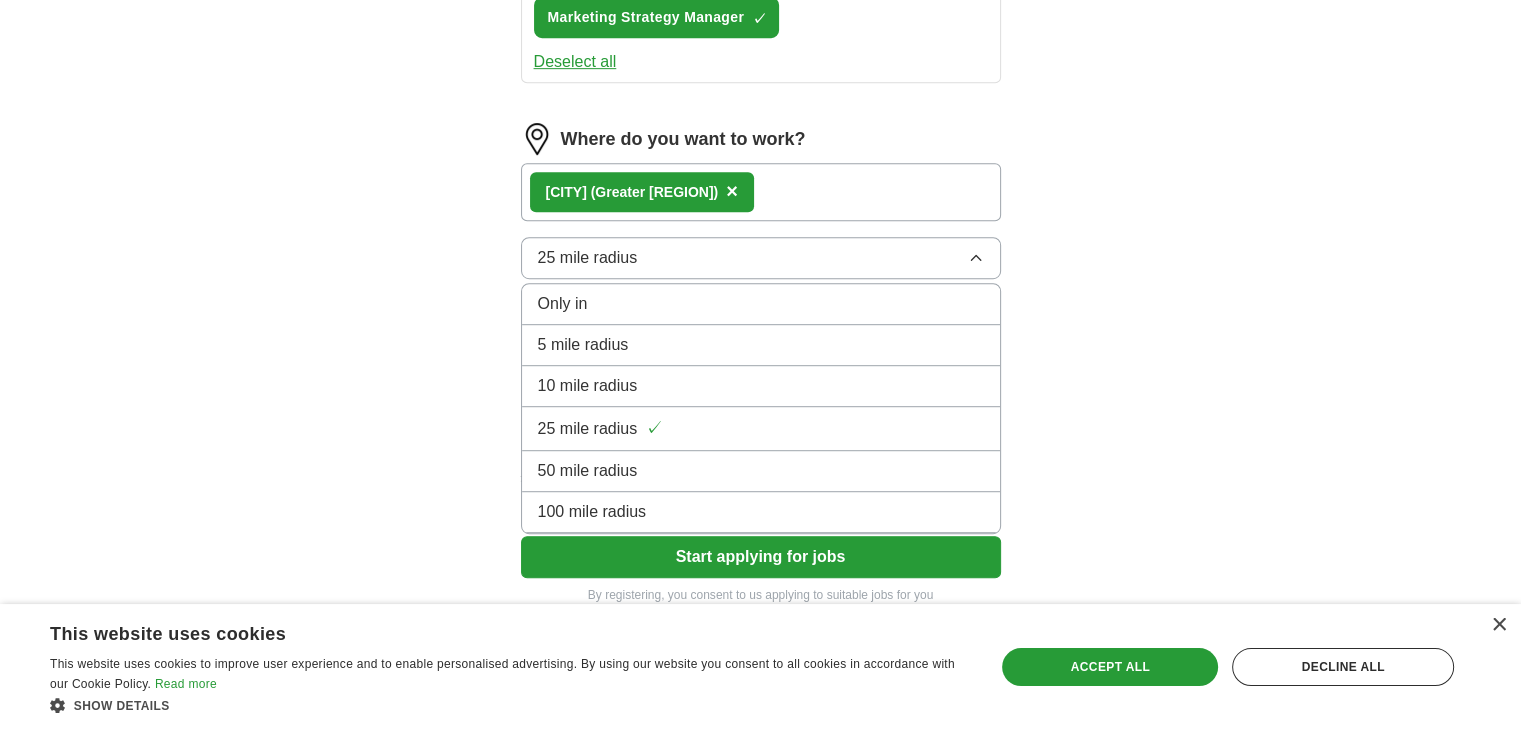 click on "10 mile radius" at bounding box center [761, 386] 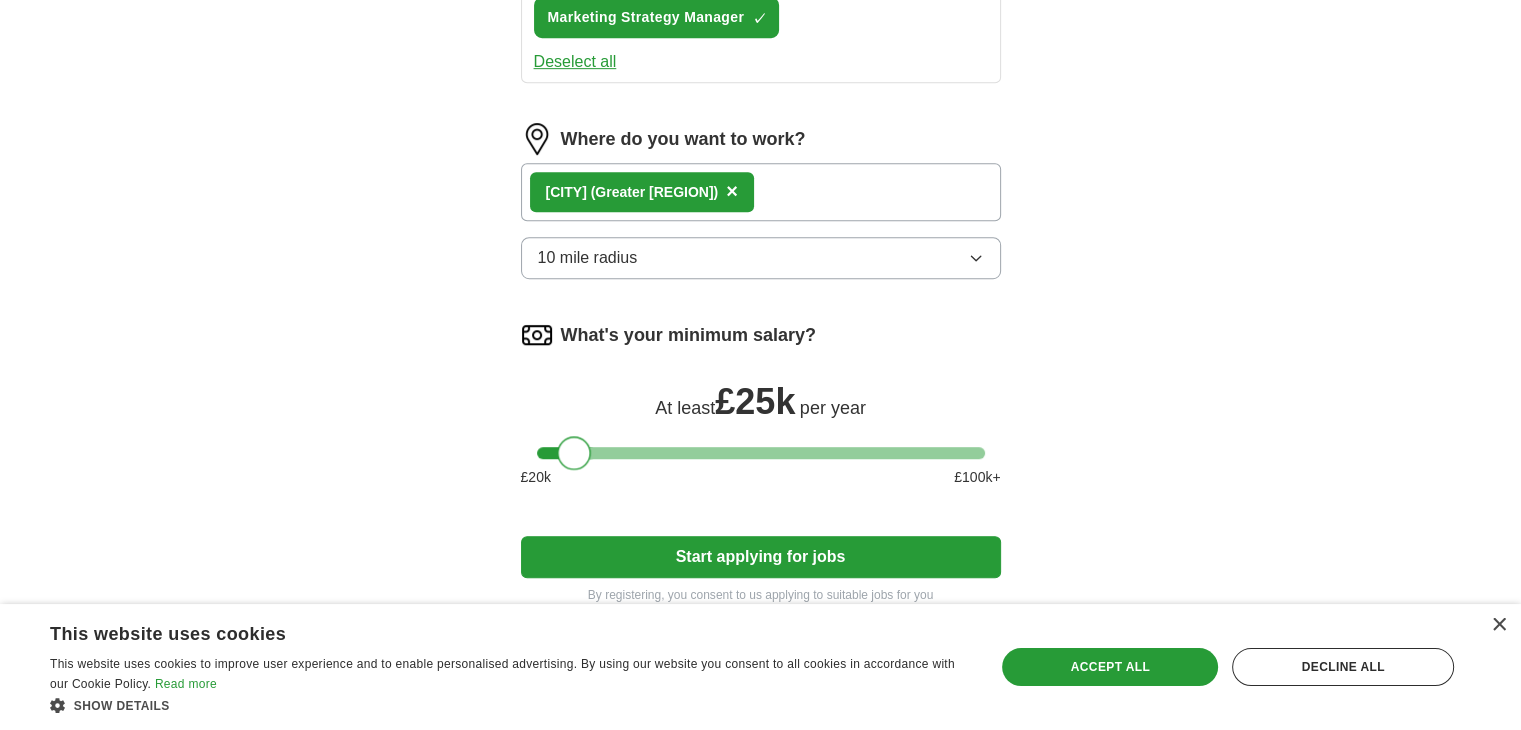 drag, startPoint x: 551, startPoint y: 398, endPoint x: 578, endPoint y: 405, distance: 27.89265 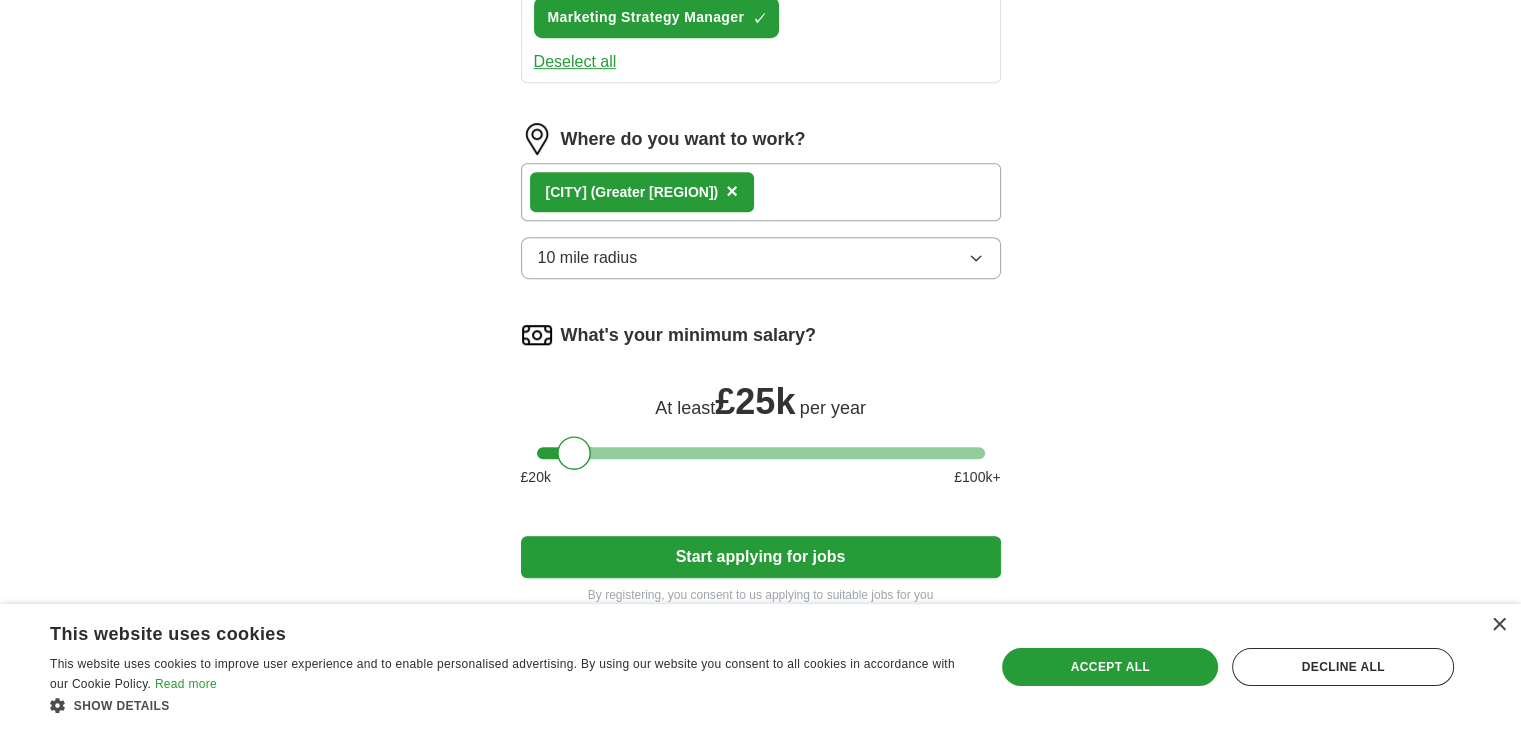 click on "Start applying for jobs" at bounding box center [761, 557] 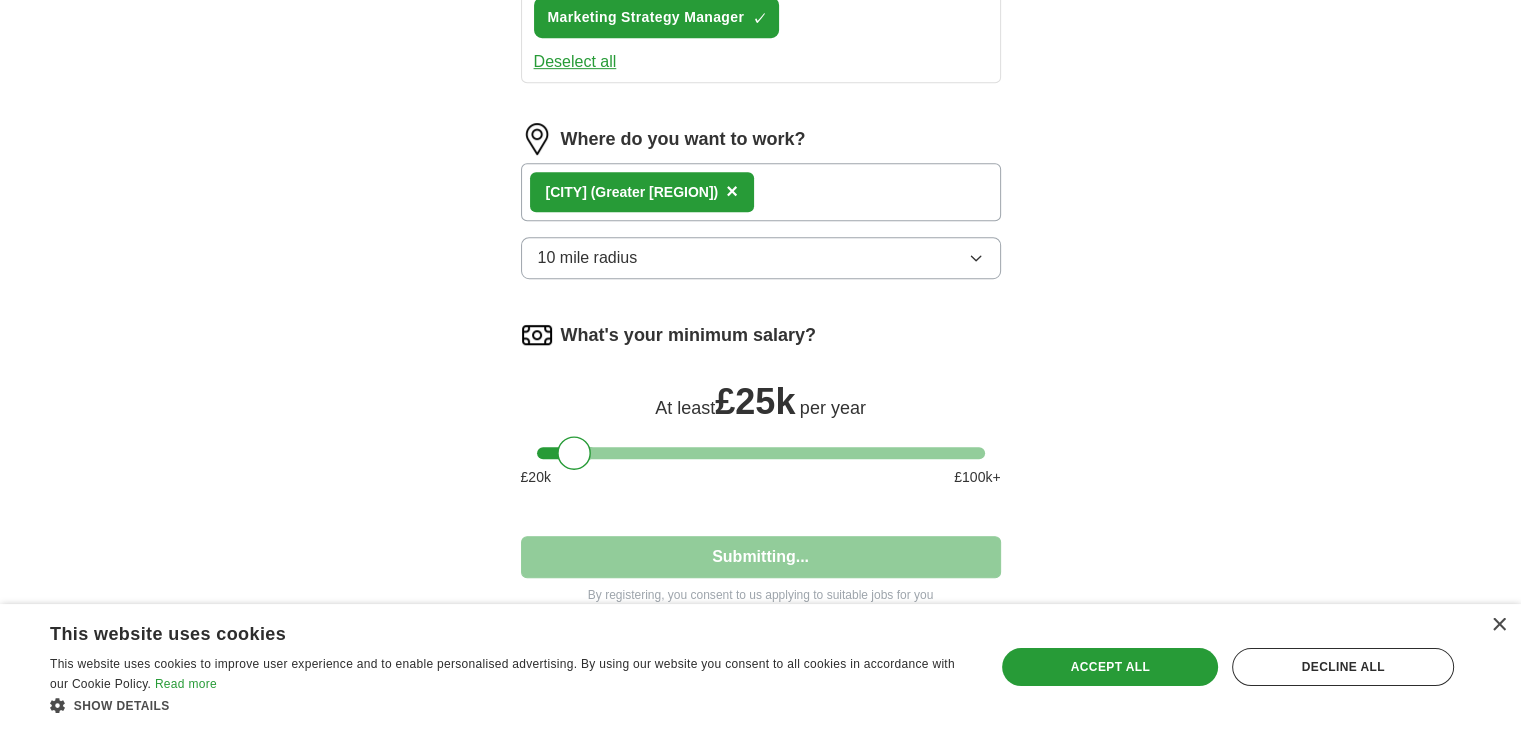 select on "**" 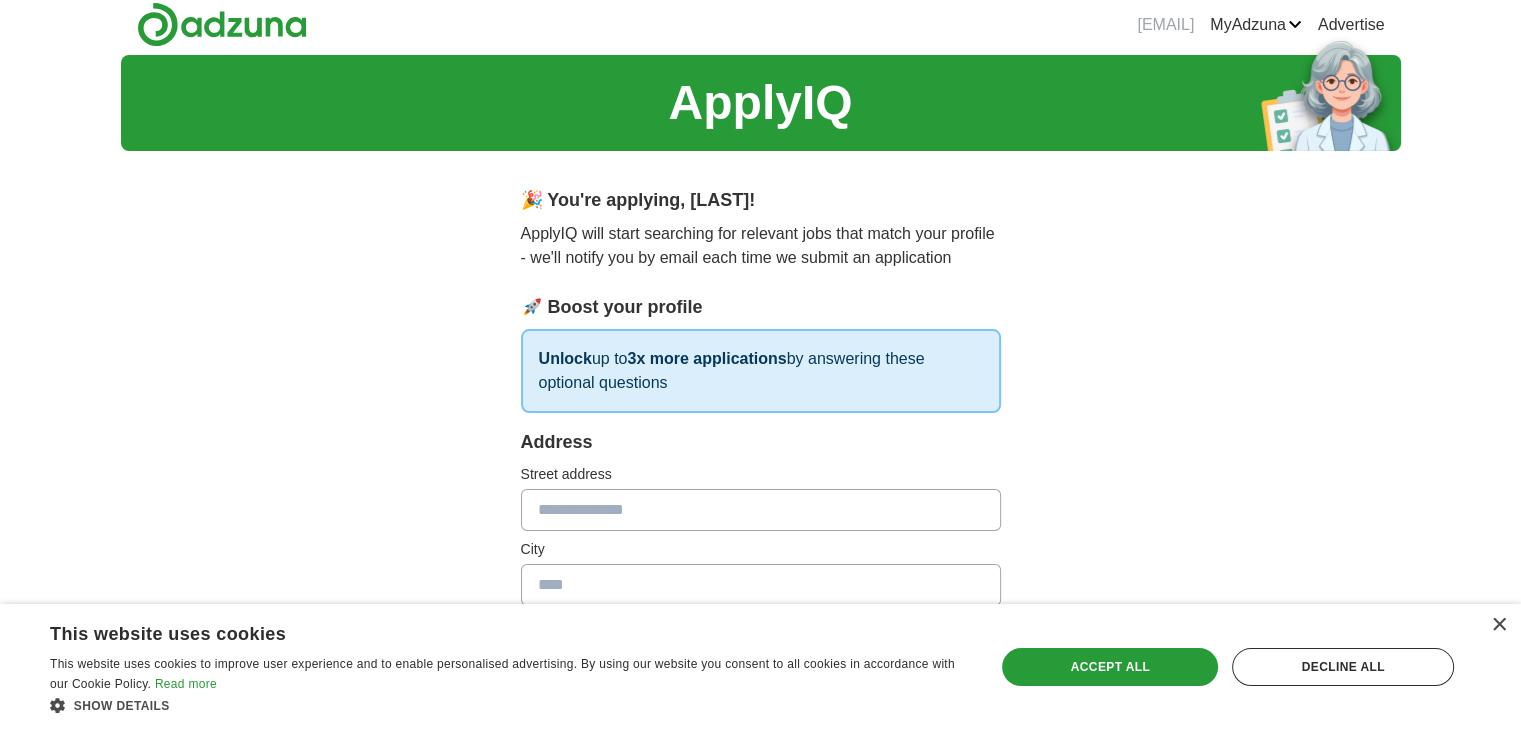 scroll, scrollTop: 0, scrollLeft: 0, axis: both 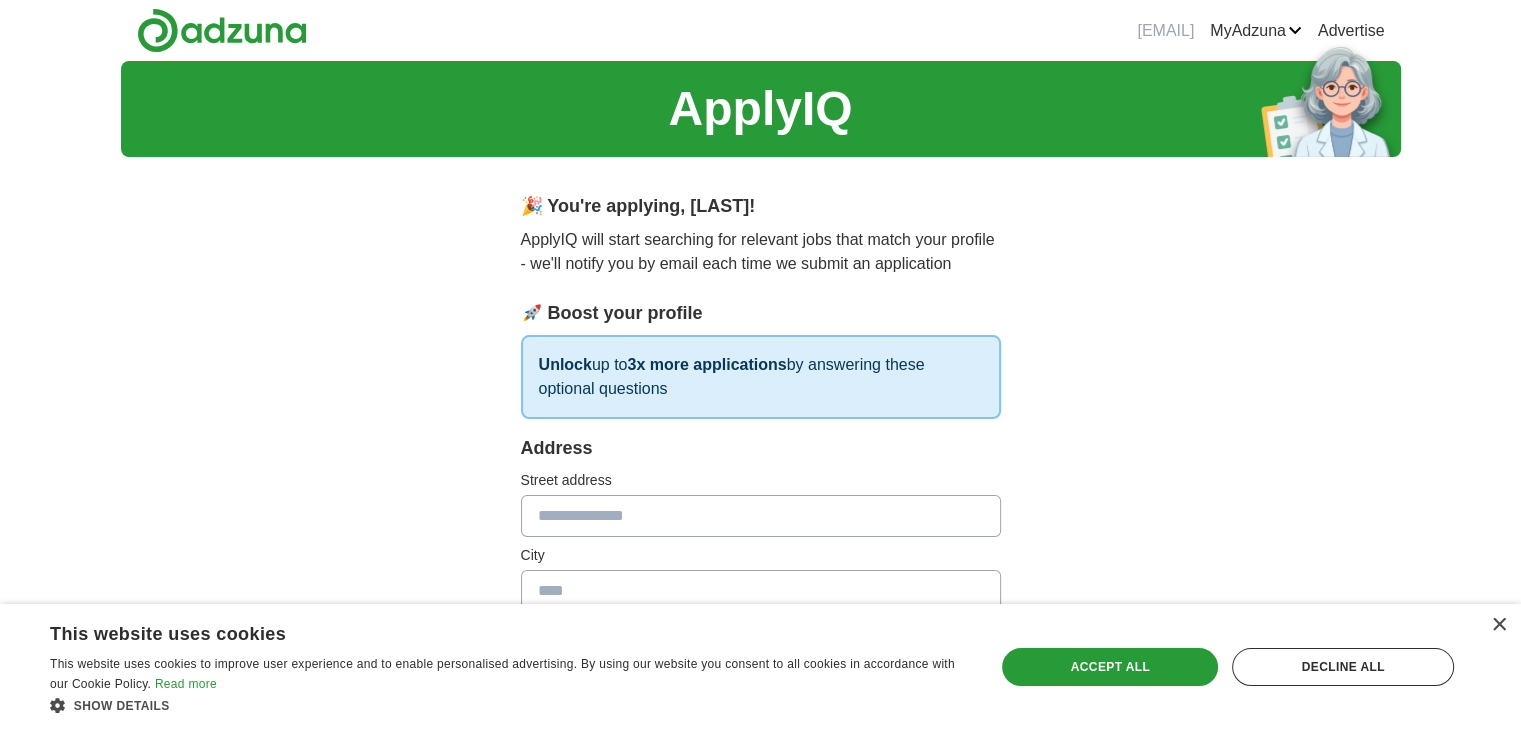click at bounding box center [761, 516] 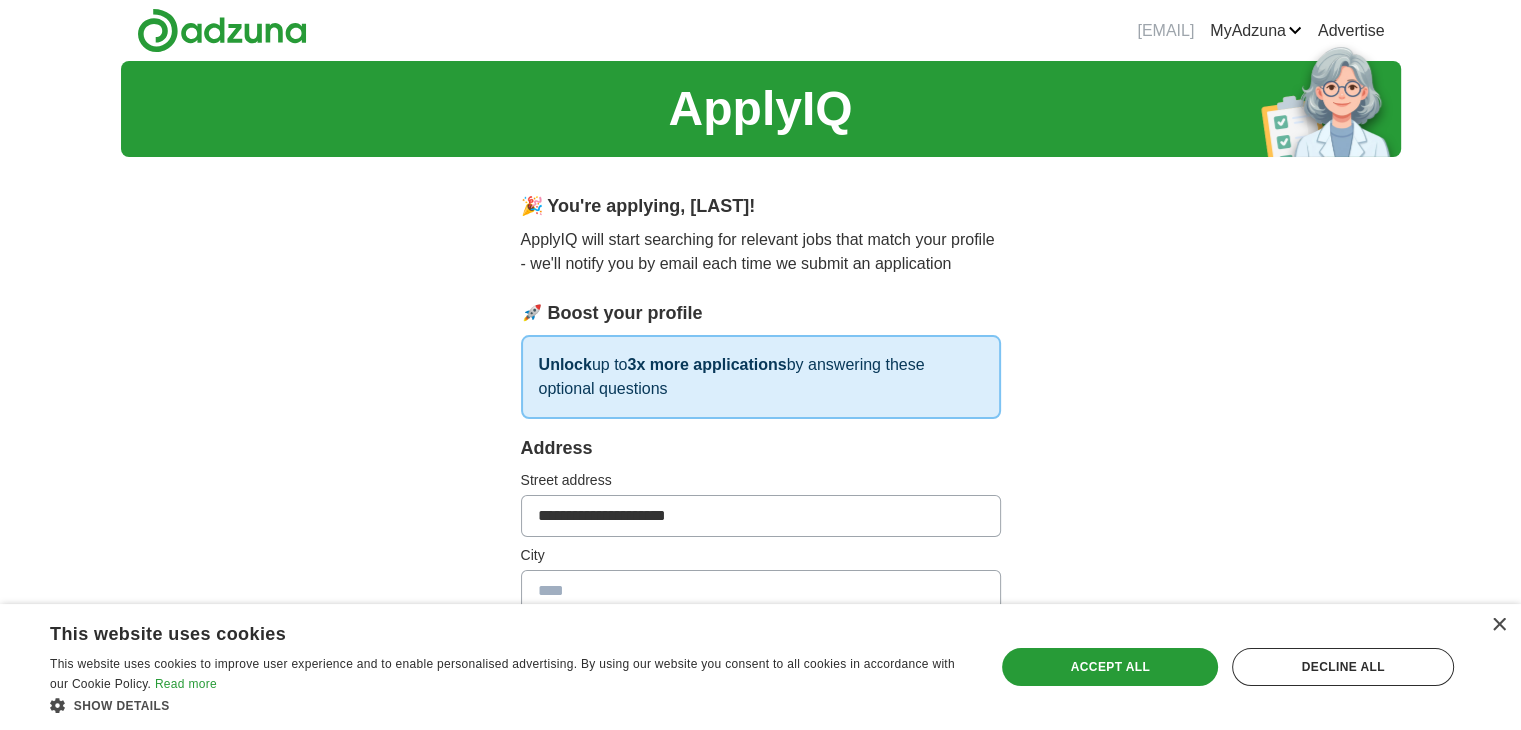 type on "**********" 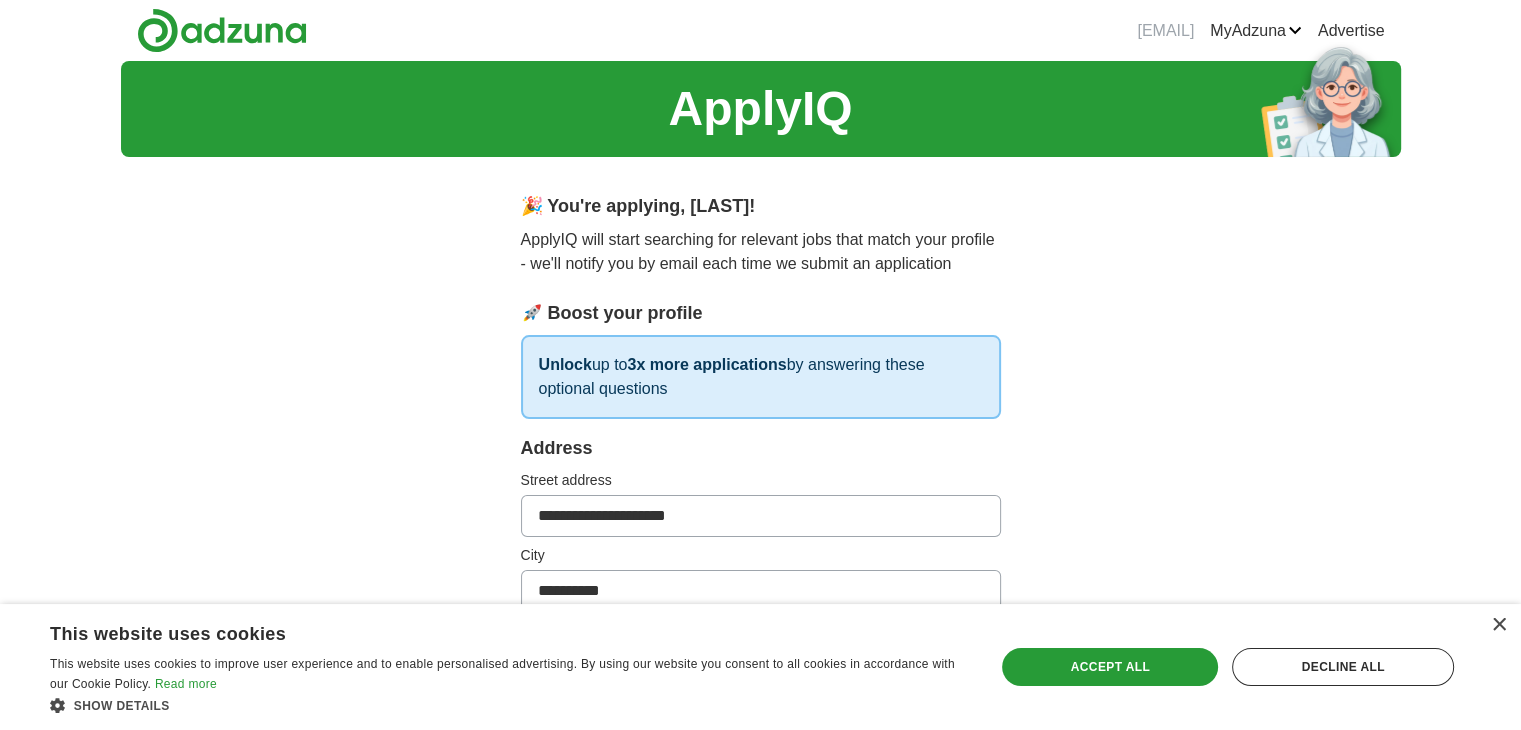 type on "*****" 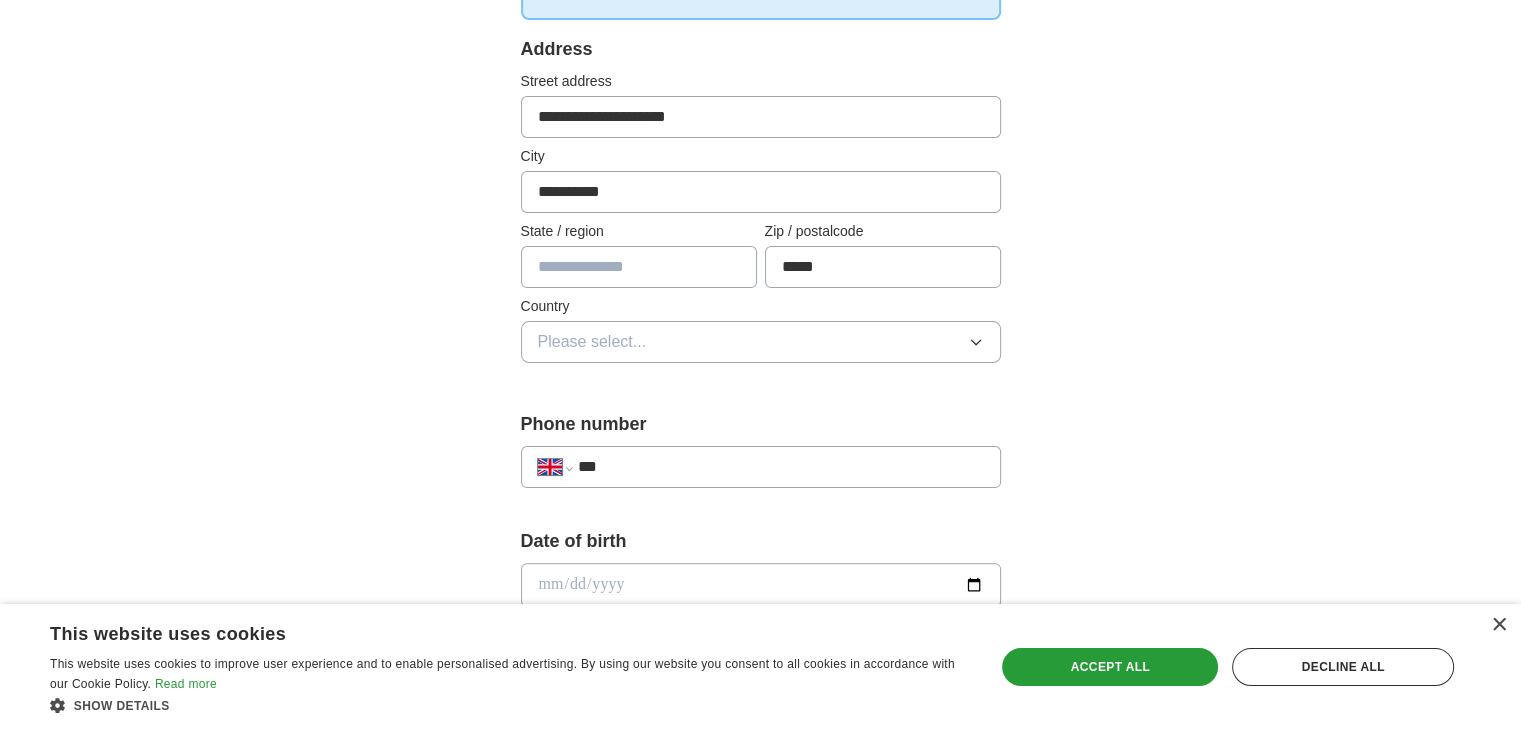 scroll, scrollTop: 400, scrollLeft: 0, axis: vertical 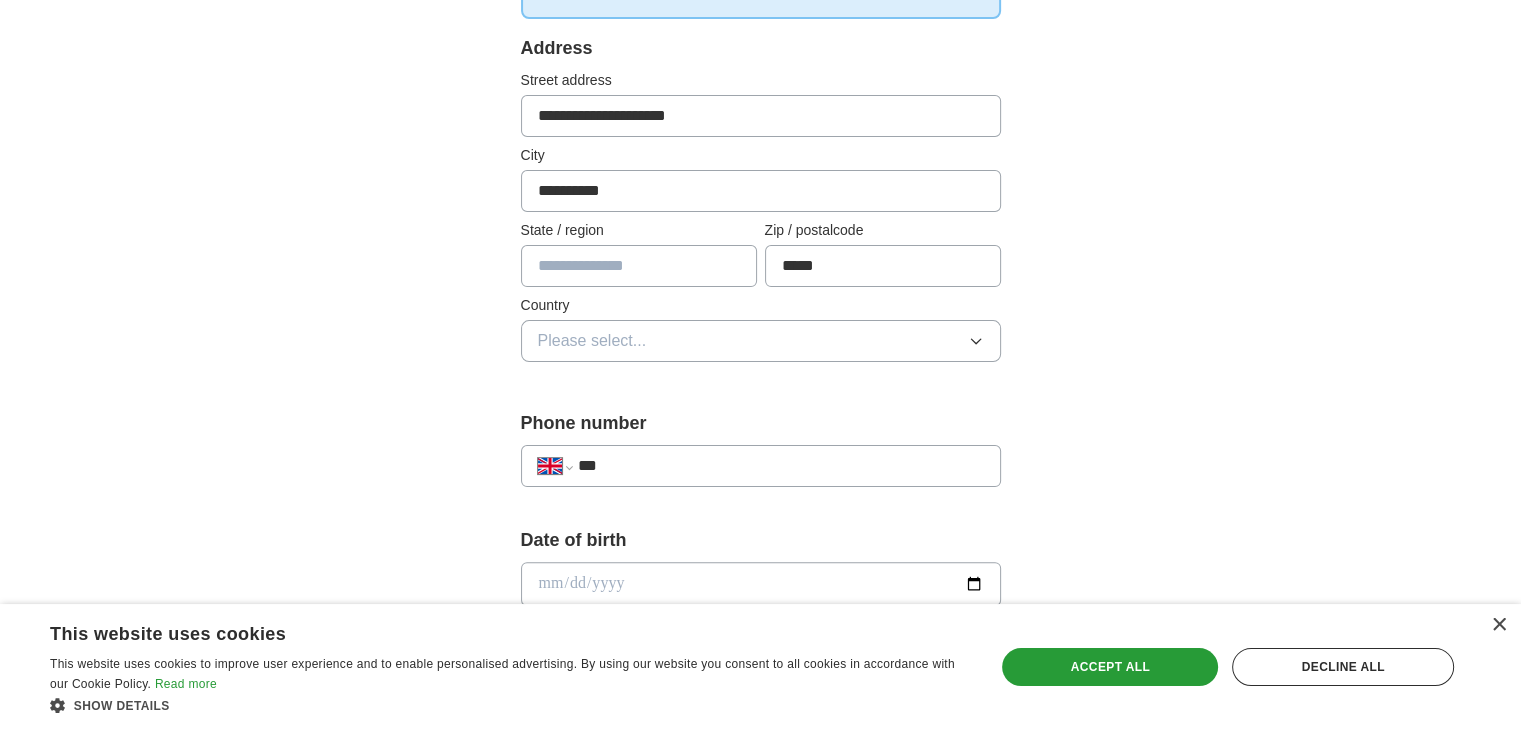click on "Please select..." at bounding box center (761, 341) 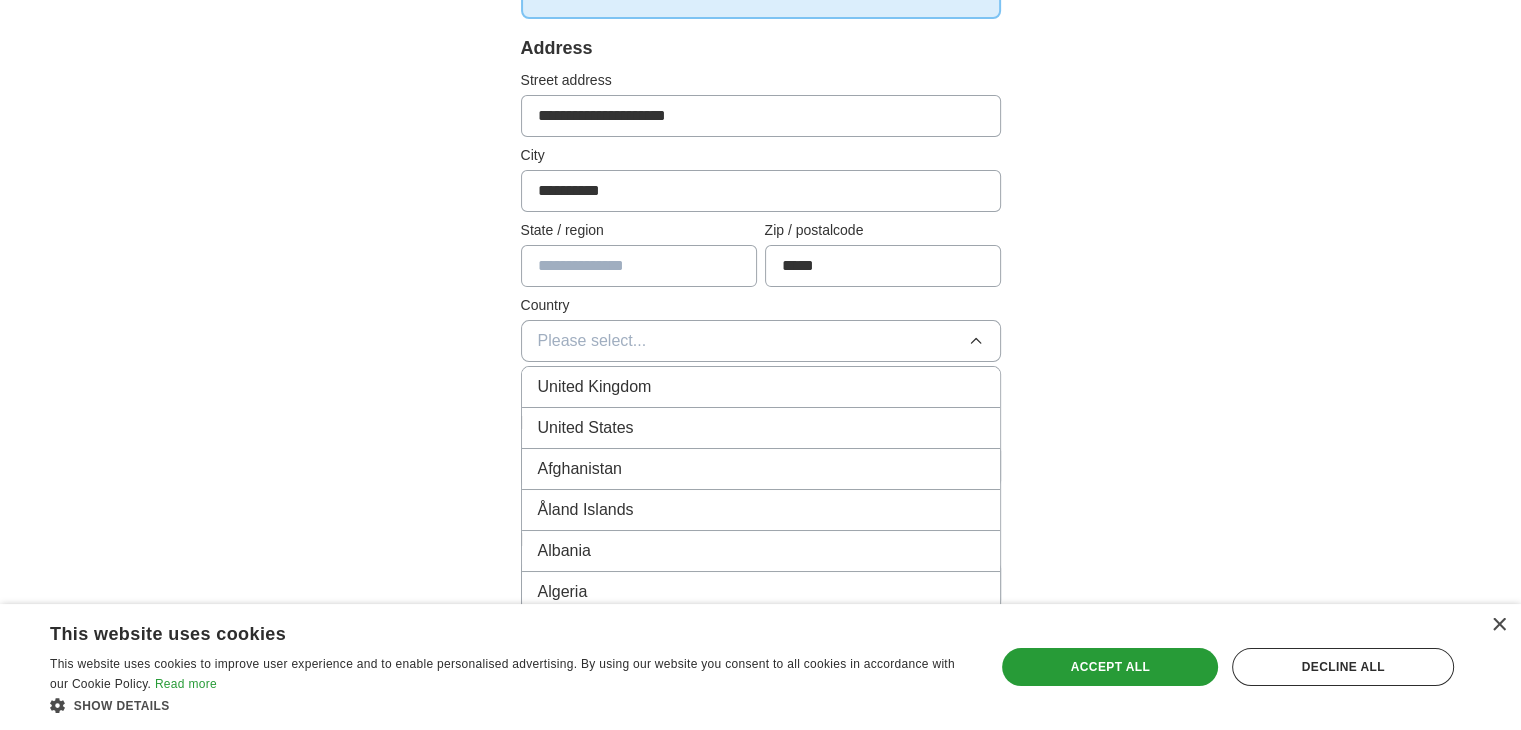 click on "United Kingdom" at bounding box center (761, 387) 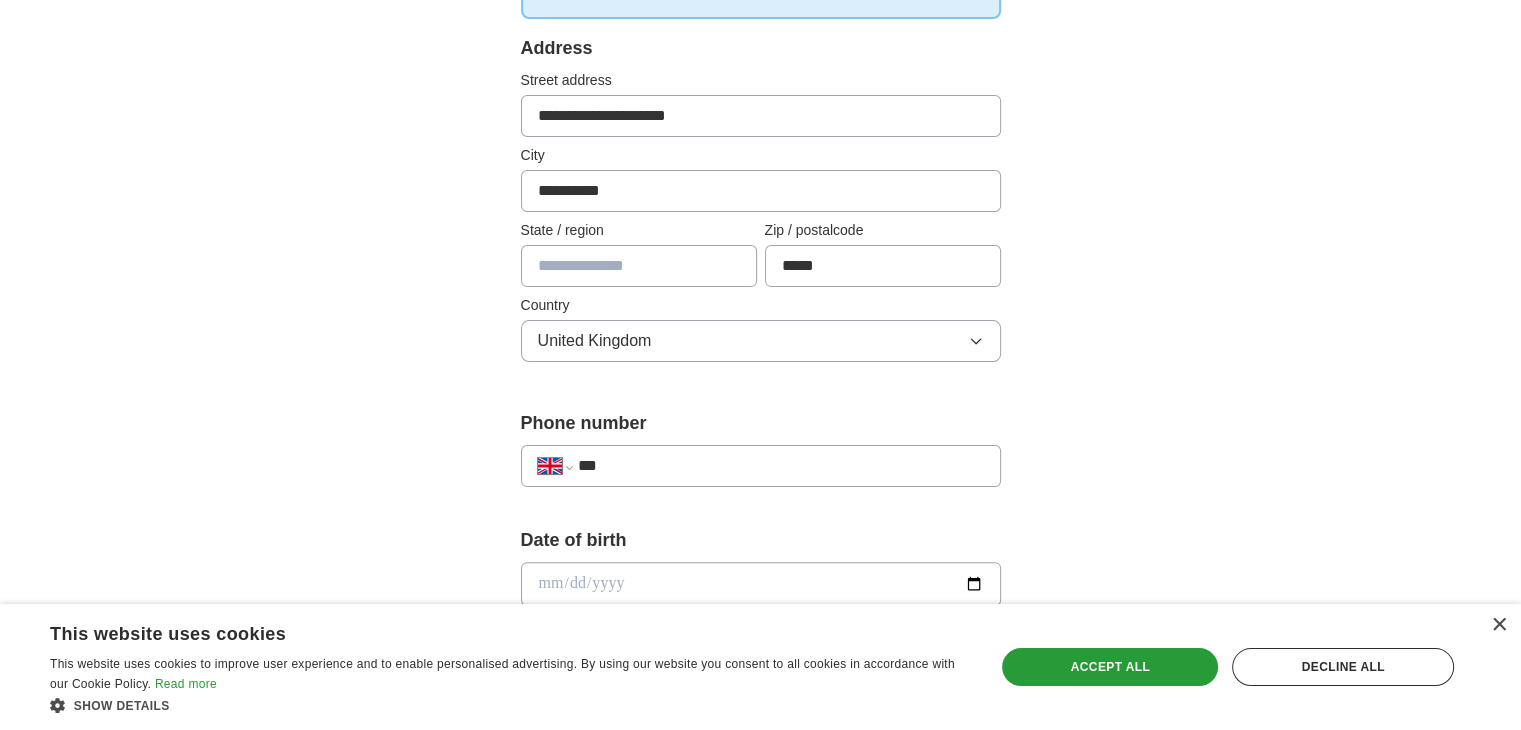 scroll, scrollTop: 500, scrollLeft: 0, axis: vertical 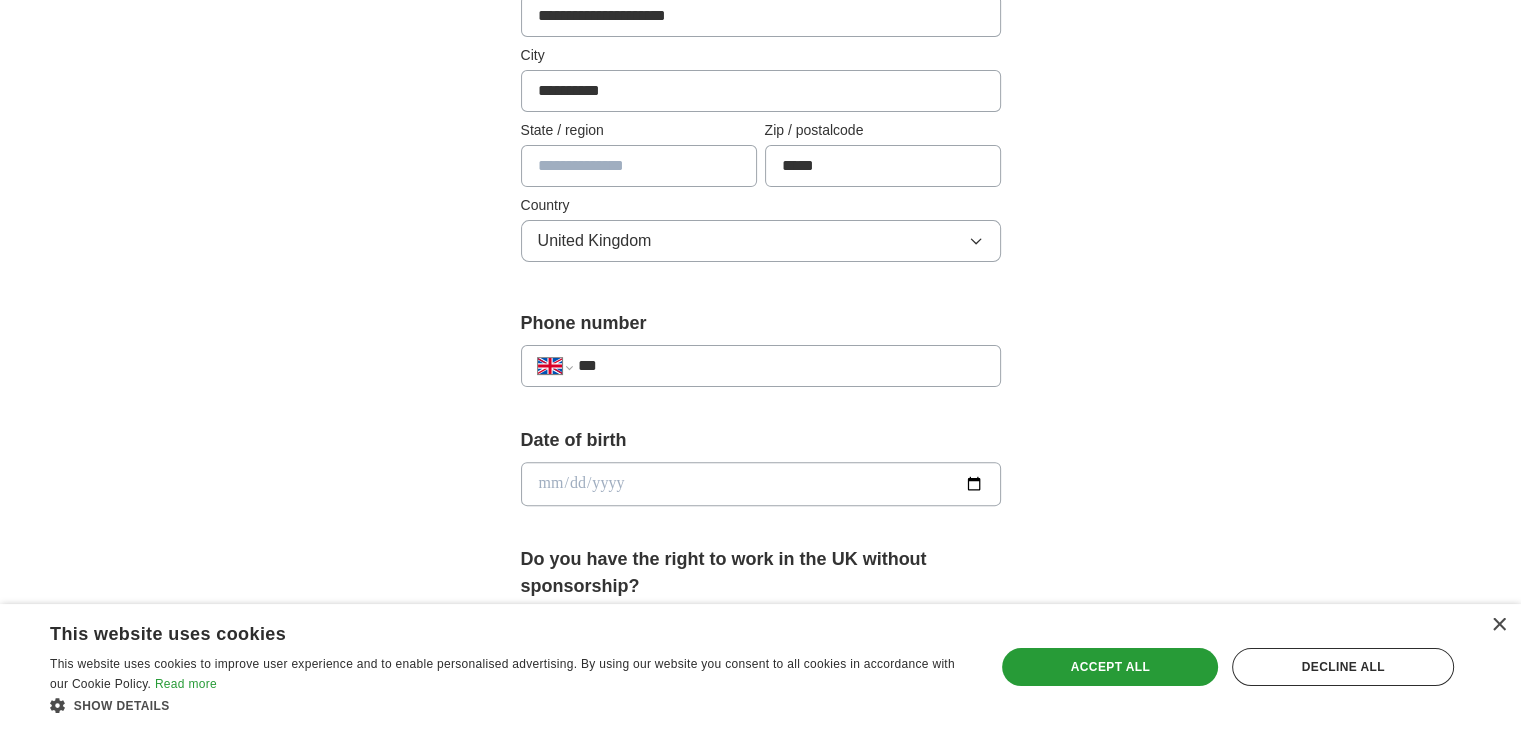 click on "***" at bounding box center (780, 366) 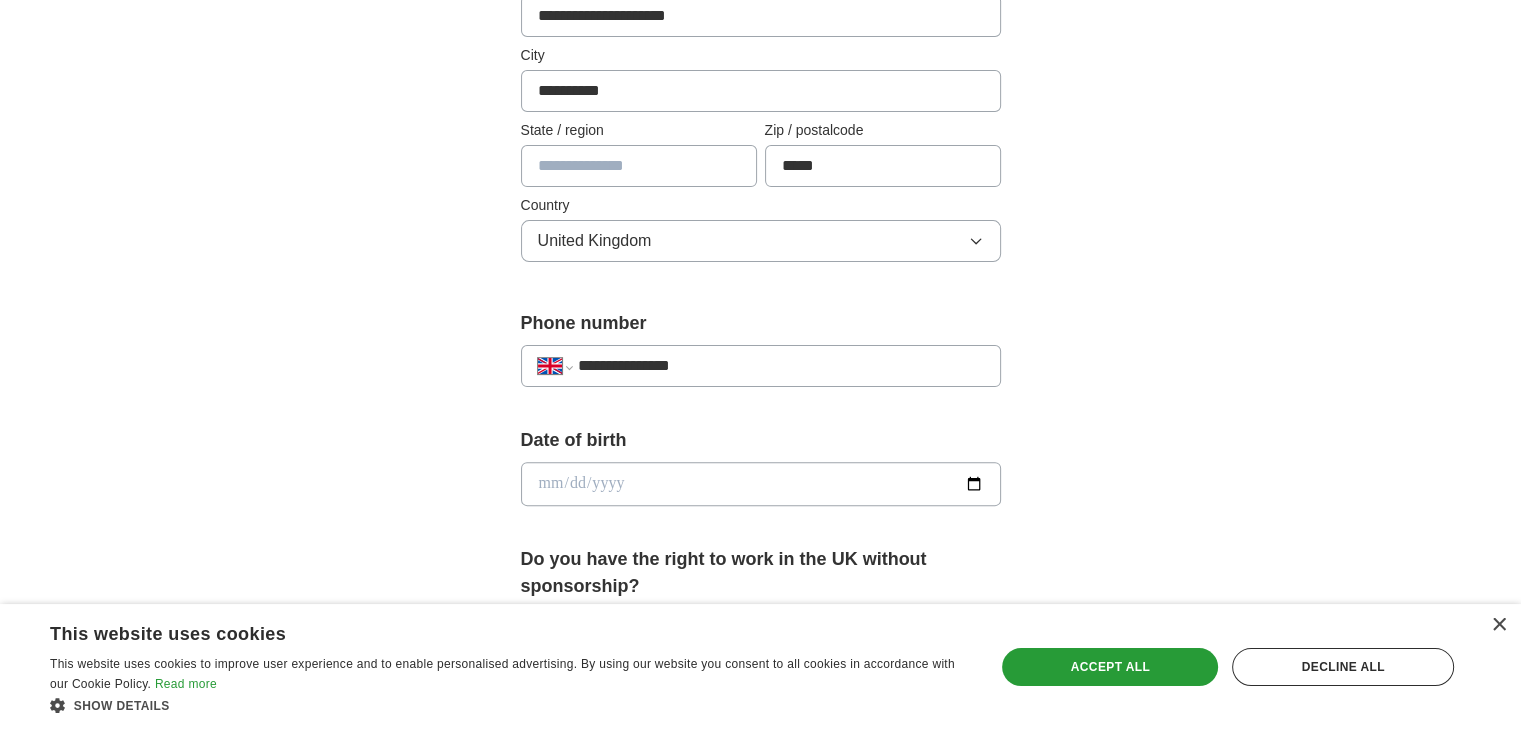 click at bounding box center [761, 484] 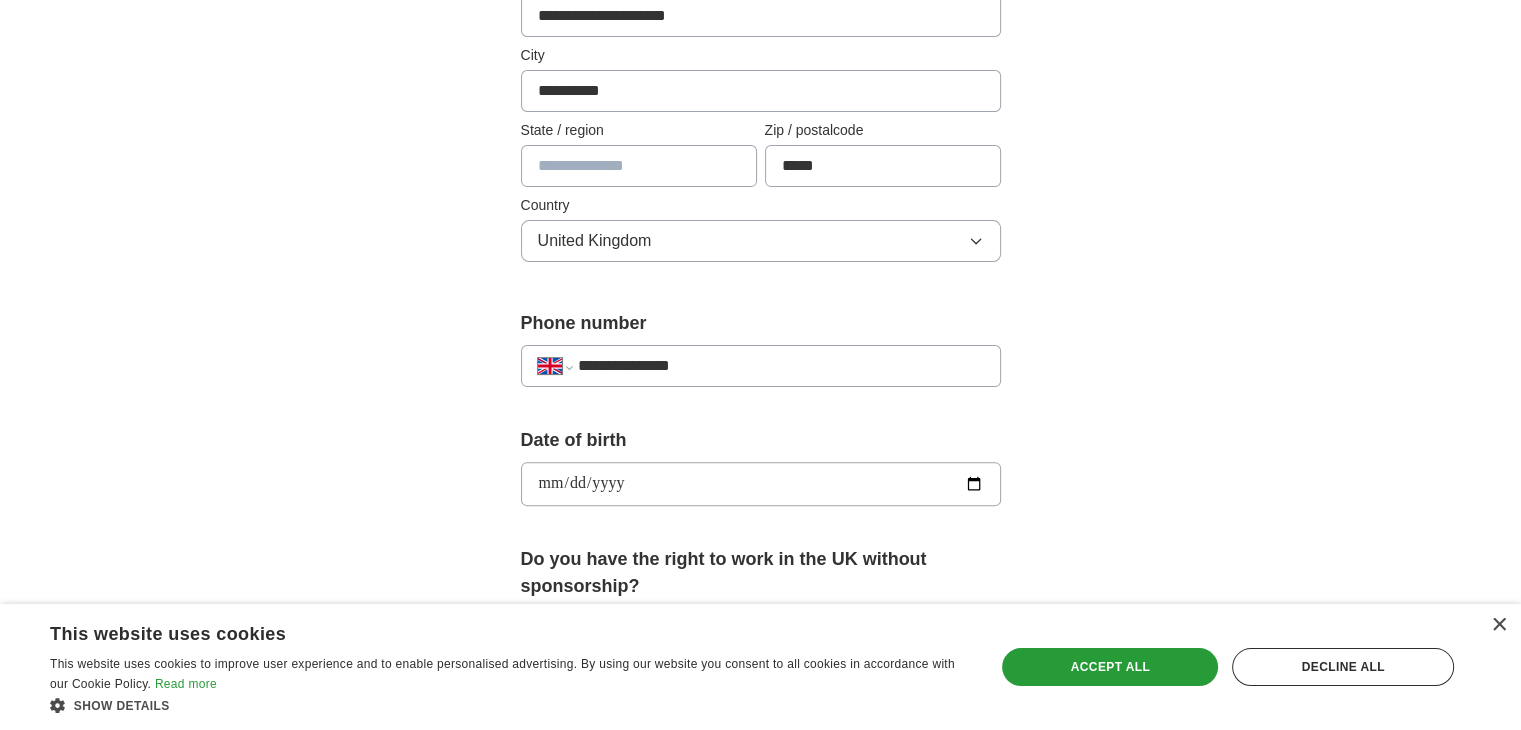 type on "**********" 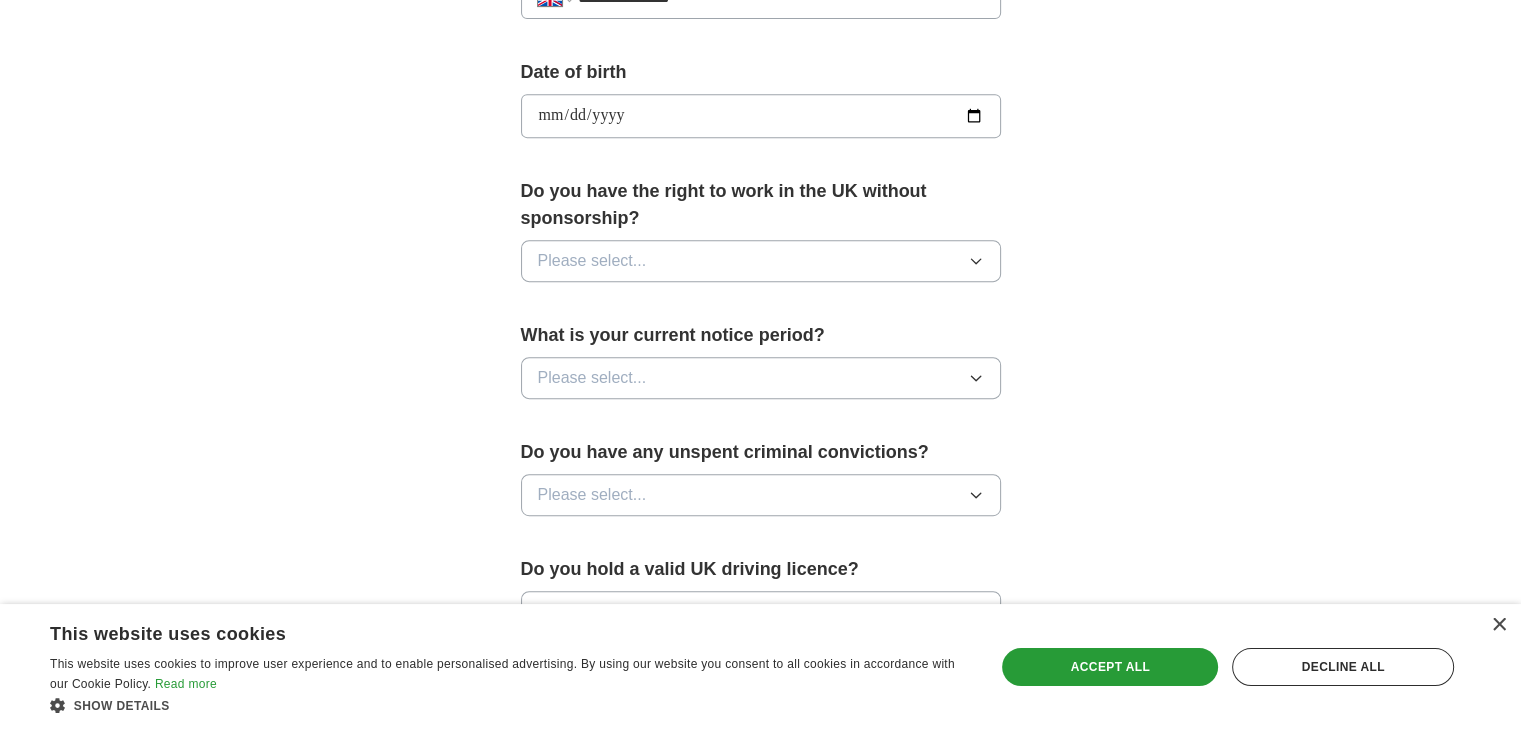 scroll, scrollTop: 800, scrollLeft: 0, axis: vertical 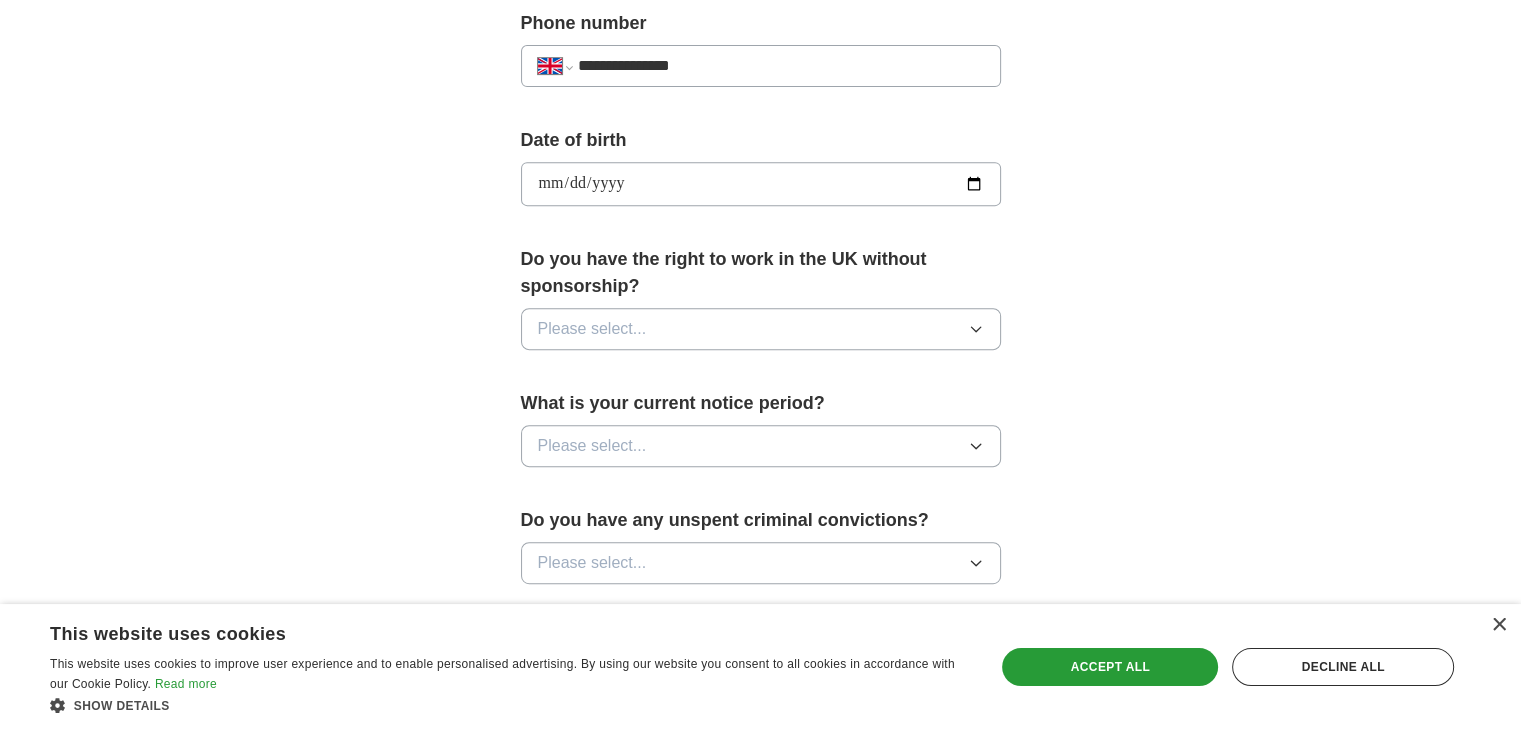 click 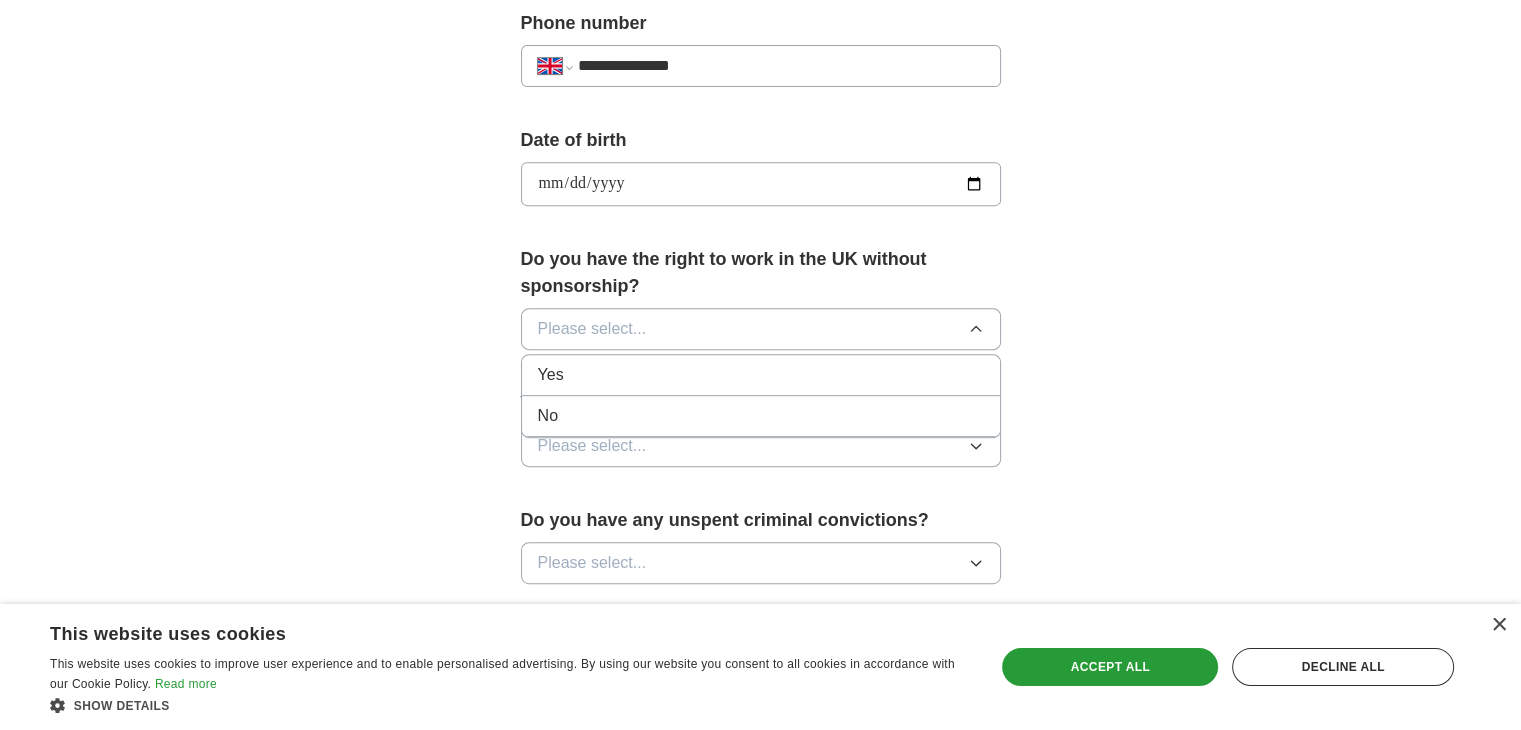 click on "Yes" at bounding box center (761, 375) 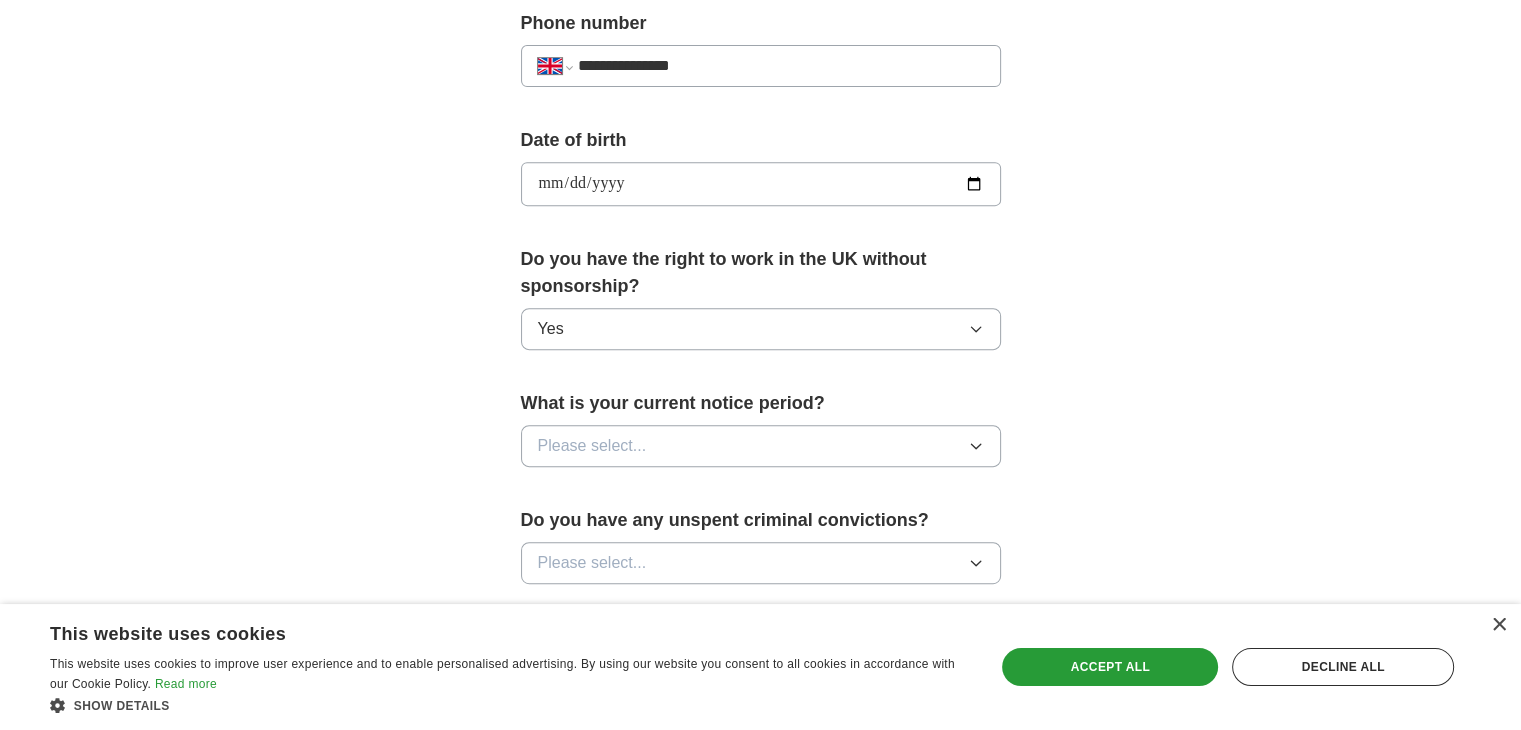 click 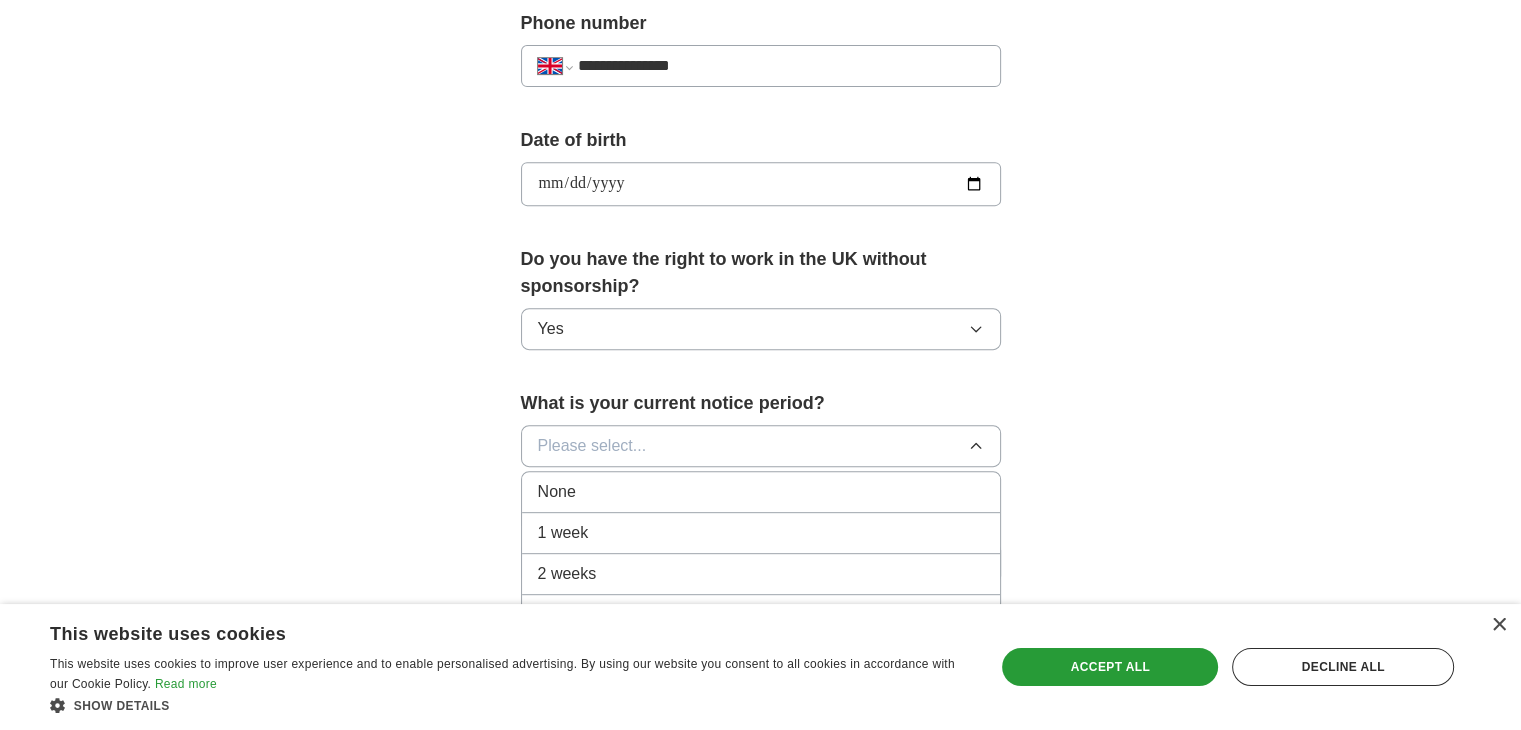 click on "None" at bounding box center [761, 492] 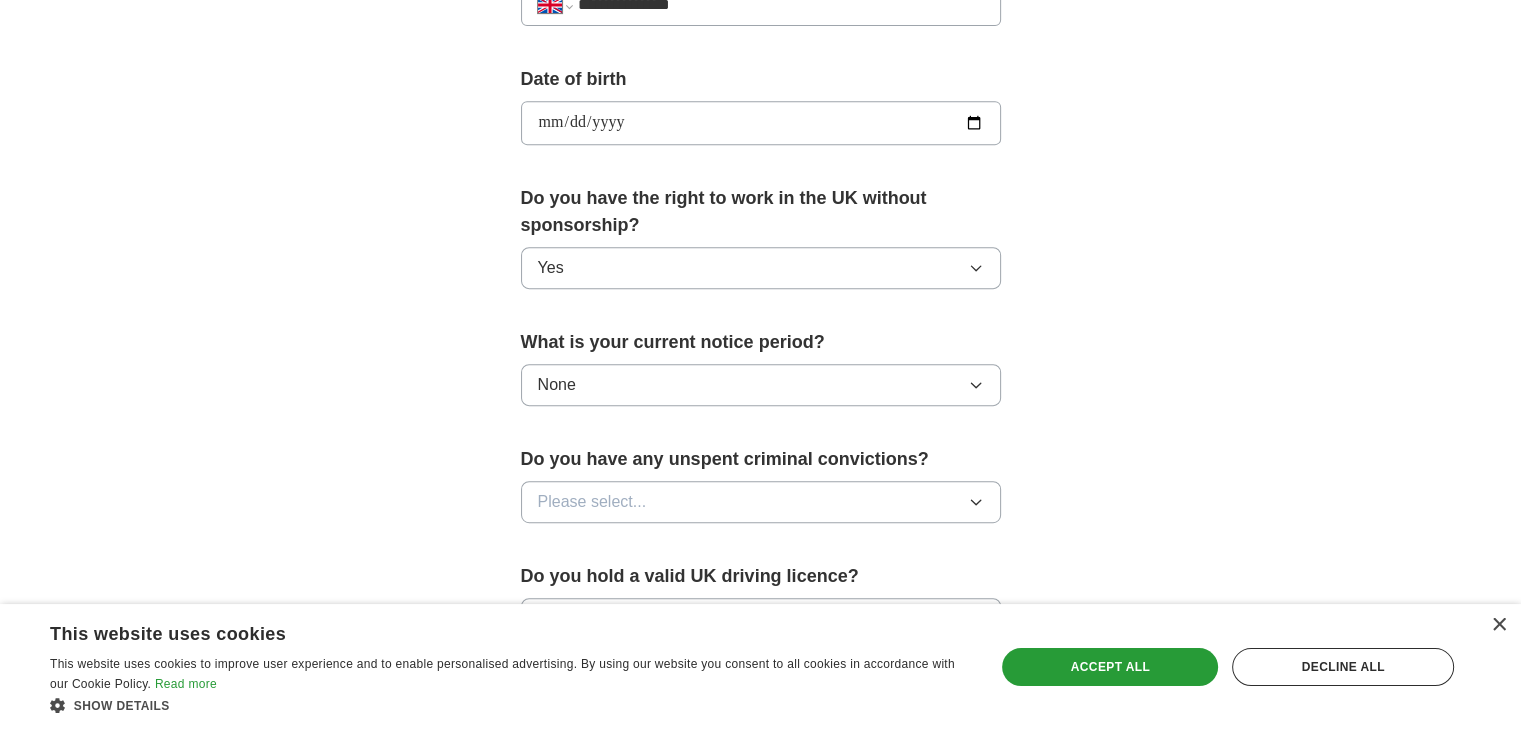 scroll, scrollTop: 900, scrollLeft: 0, axis: vertical 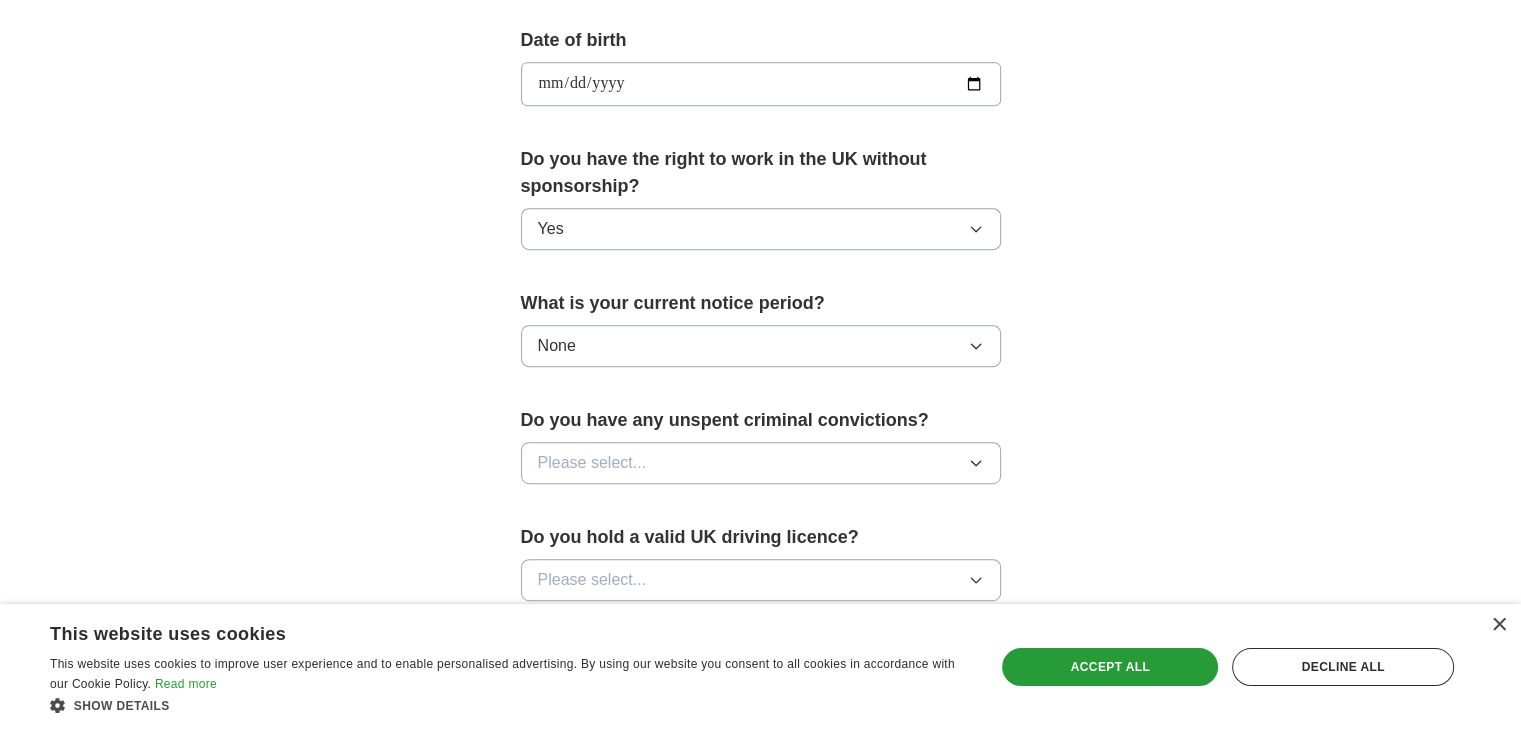 click on "Please select..." at bounding box center (761, 463) 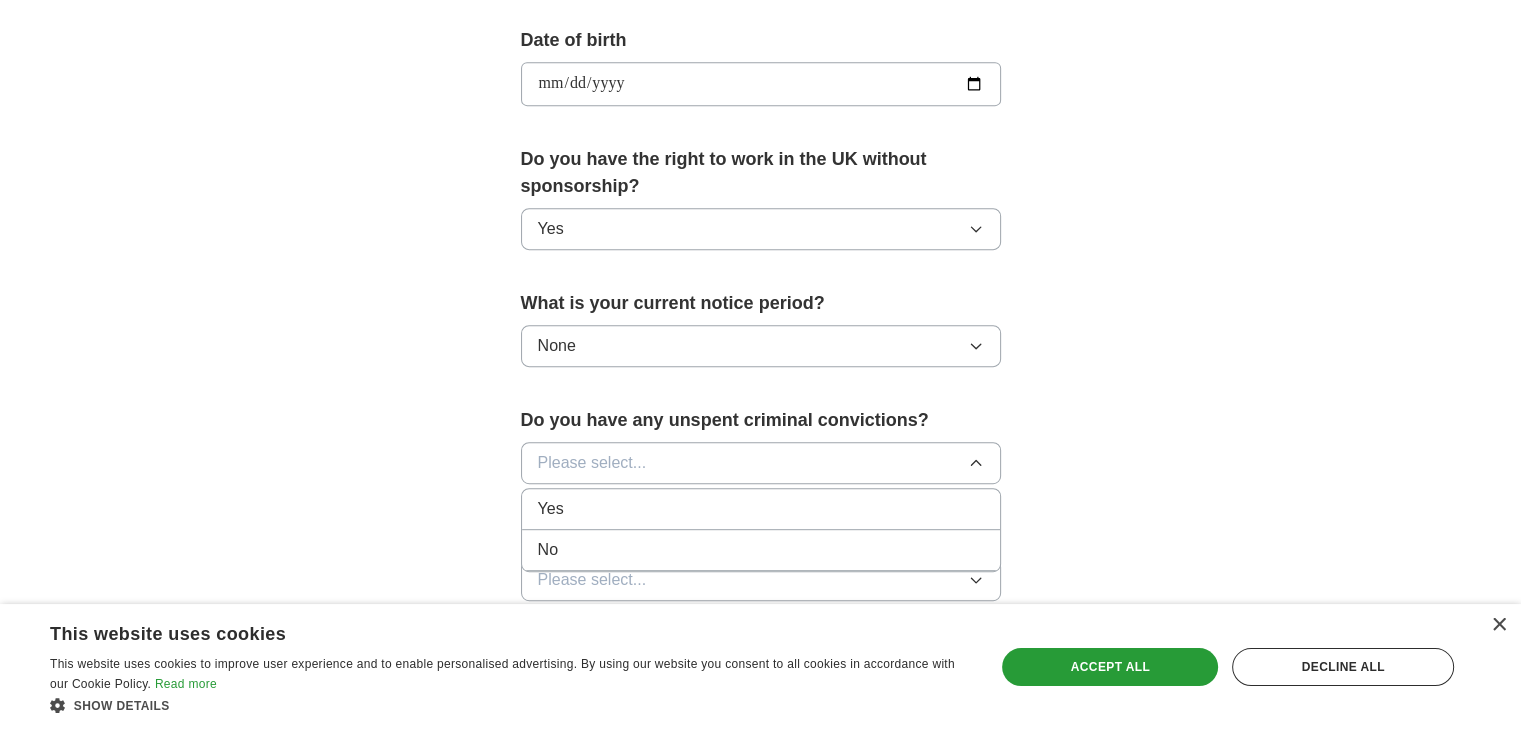 click on "No" at bounding box center (761, 550) 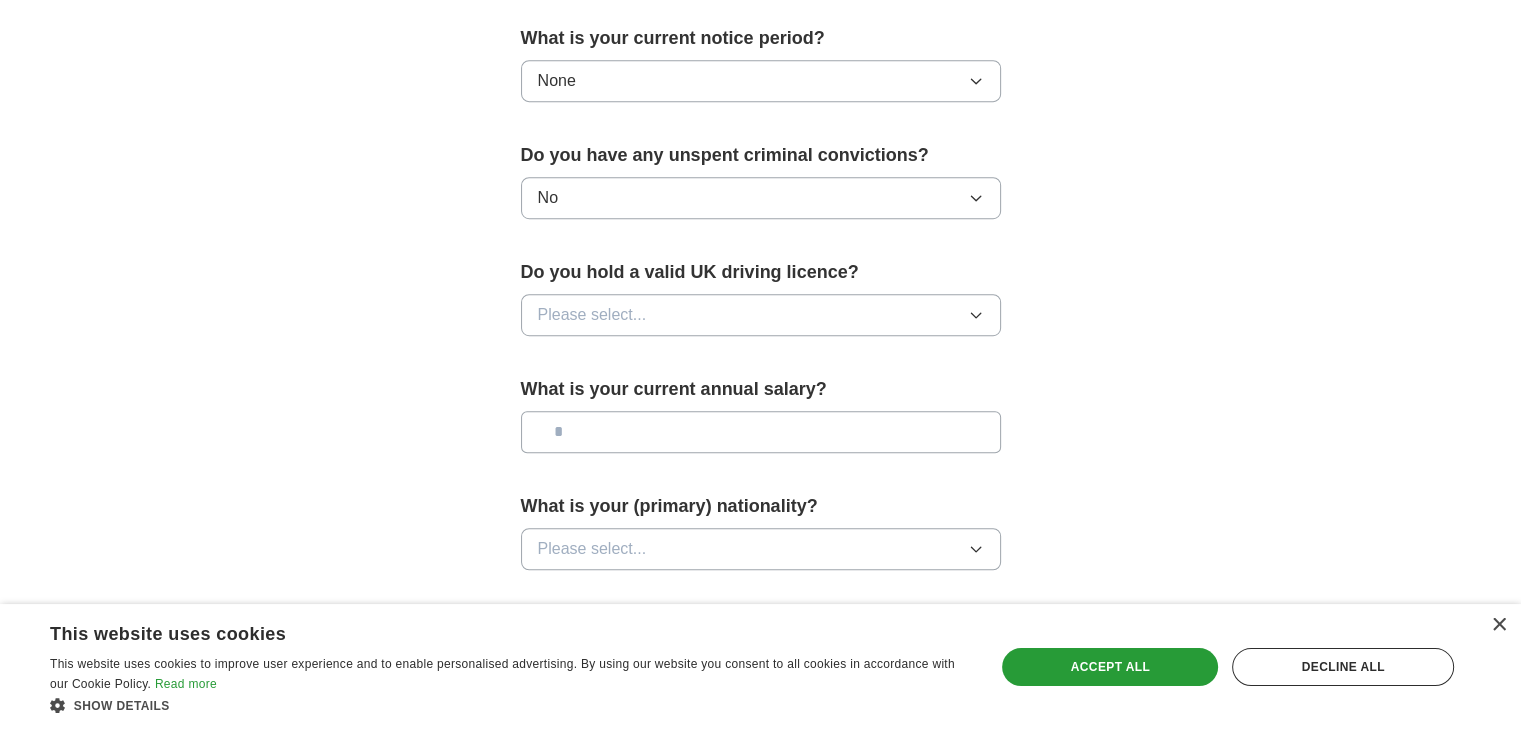 scroll, scrollTop: 1200, scrollLeft: 0, axis: vertical 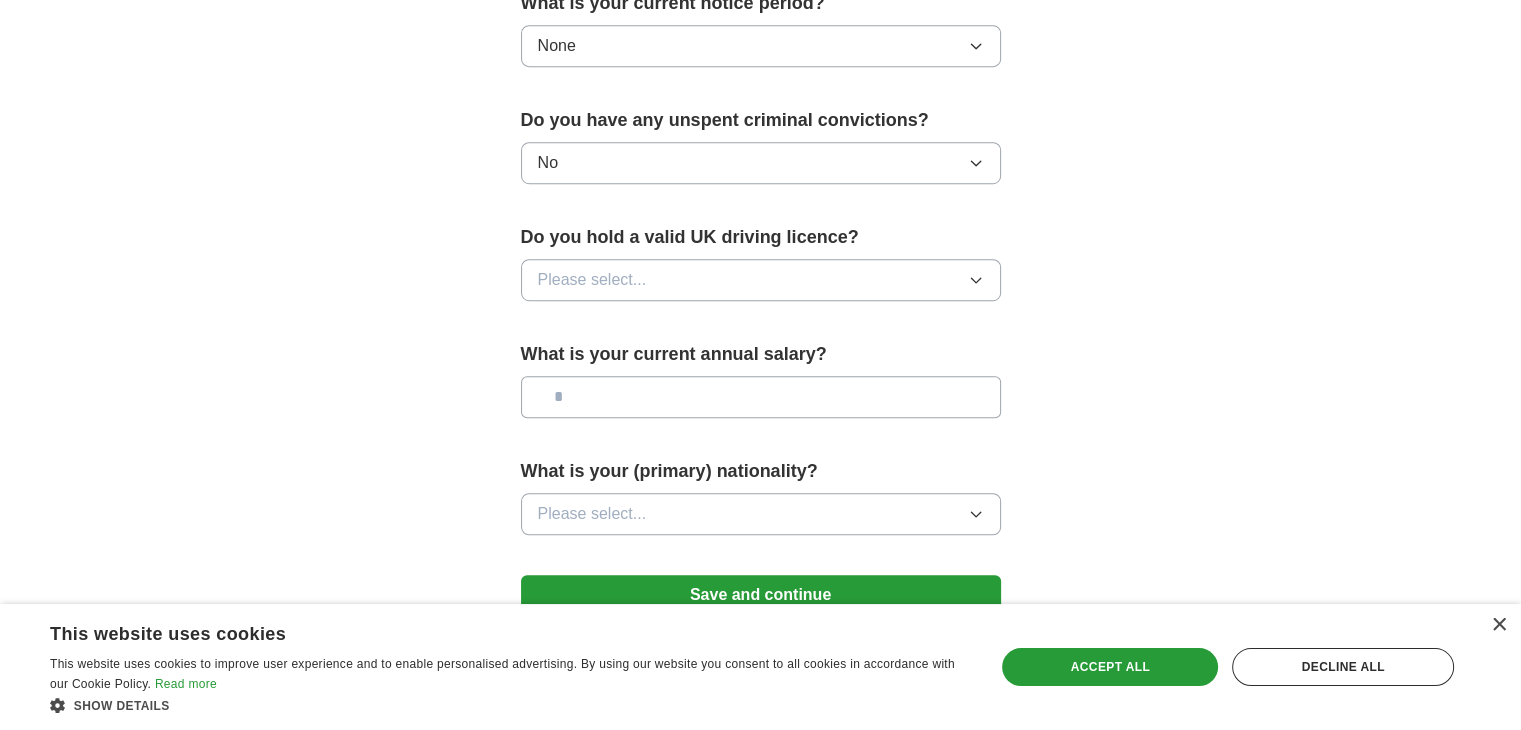 click on "Please select..." at bounding box center (761, 280) 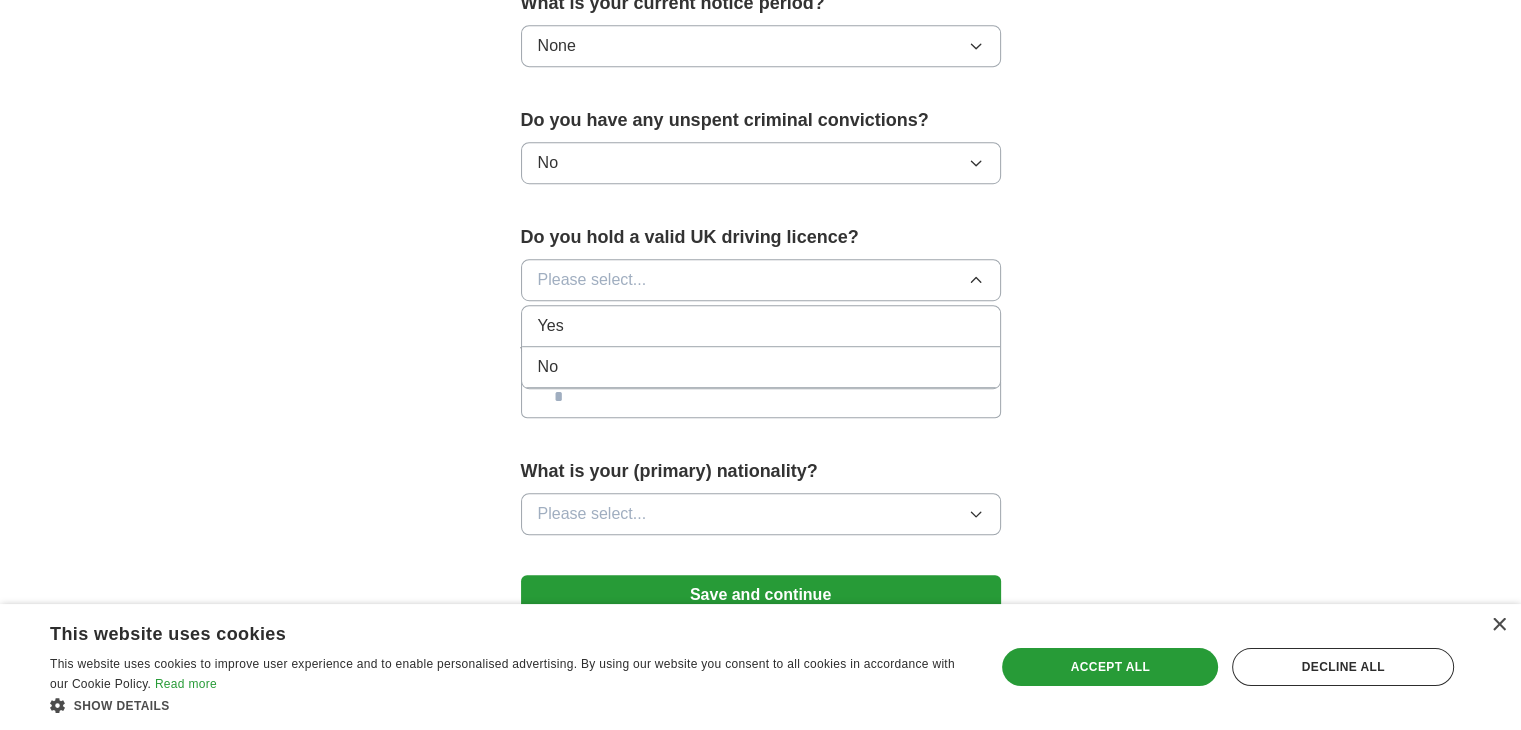 click on "Yes" at bounding box center (761, 326) 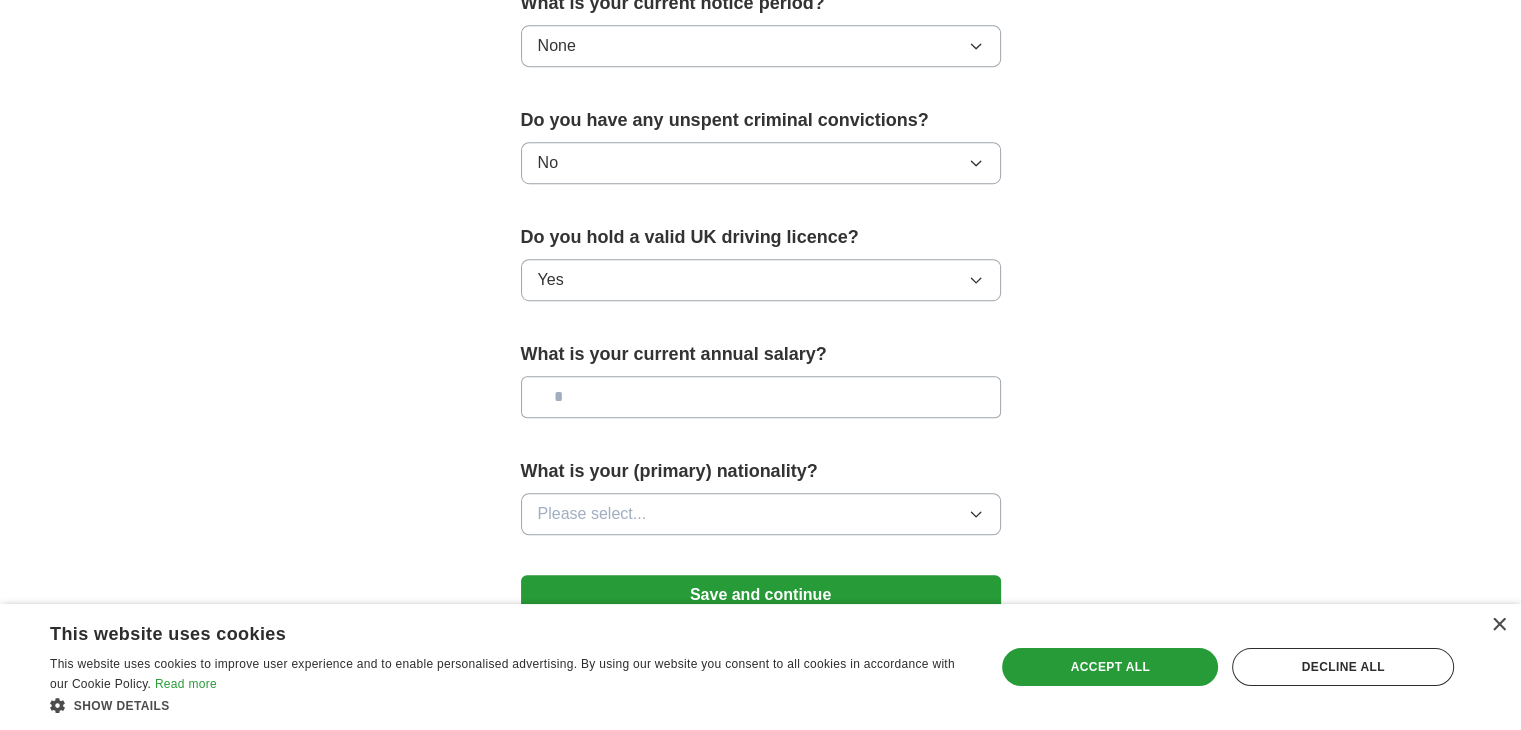 click at bounding box center [761, 397] 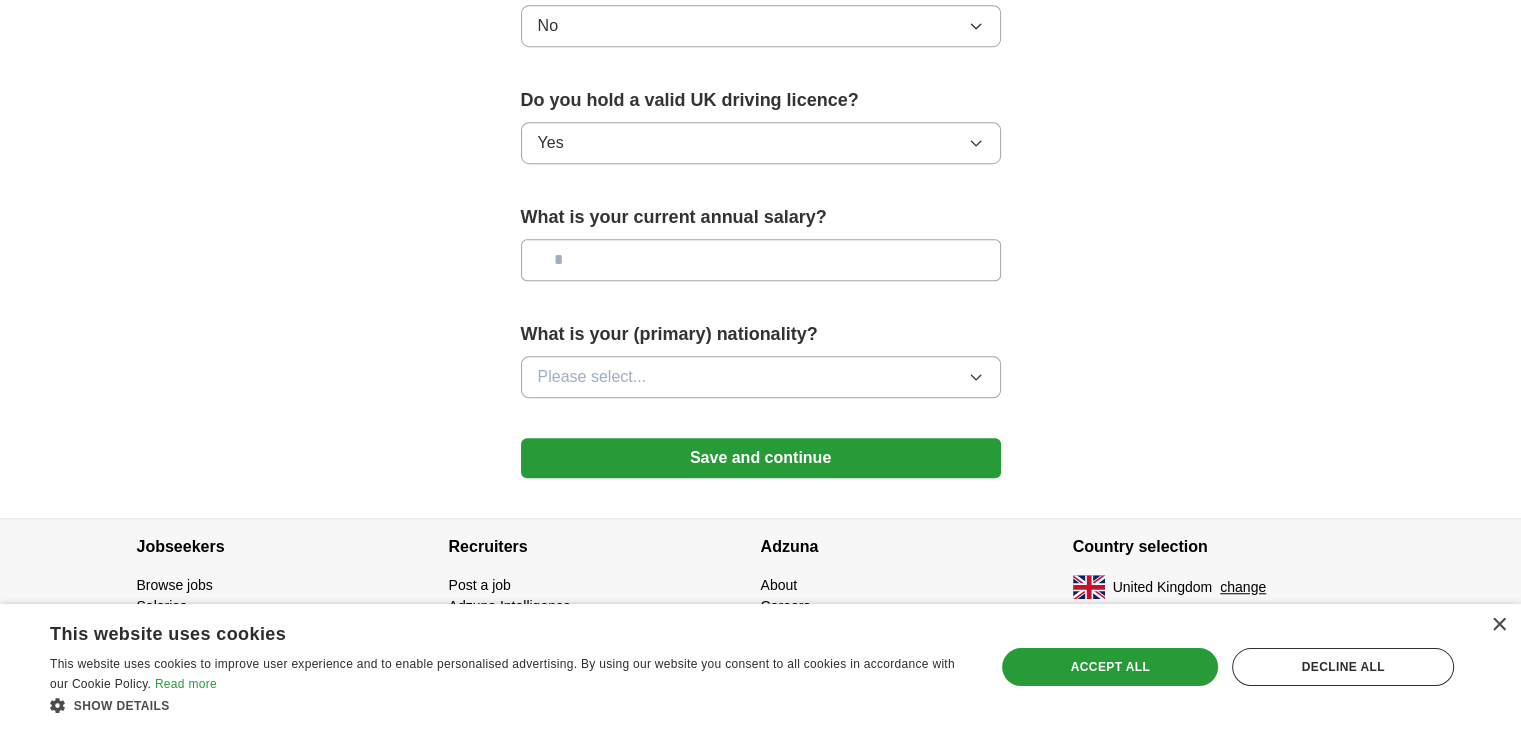scroll, scrollTop: 1342, scrollLeft: 0, axis: vertical 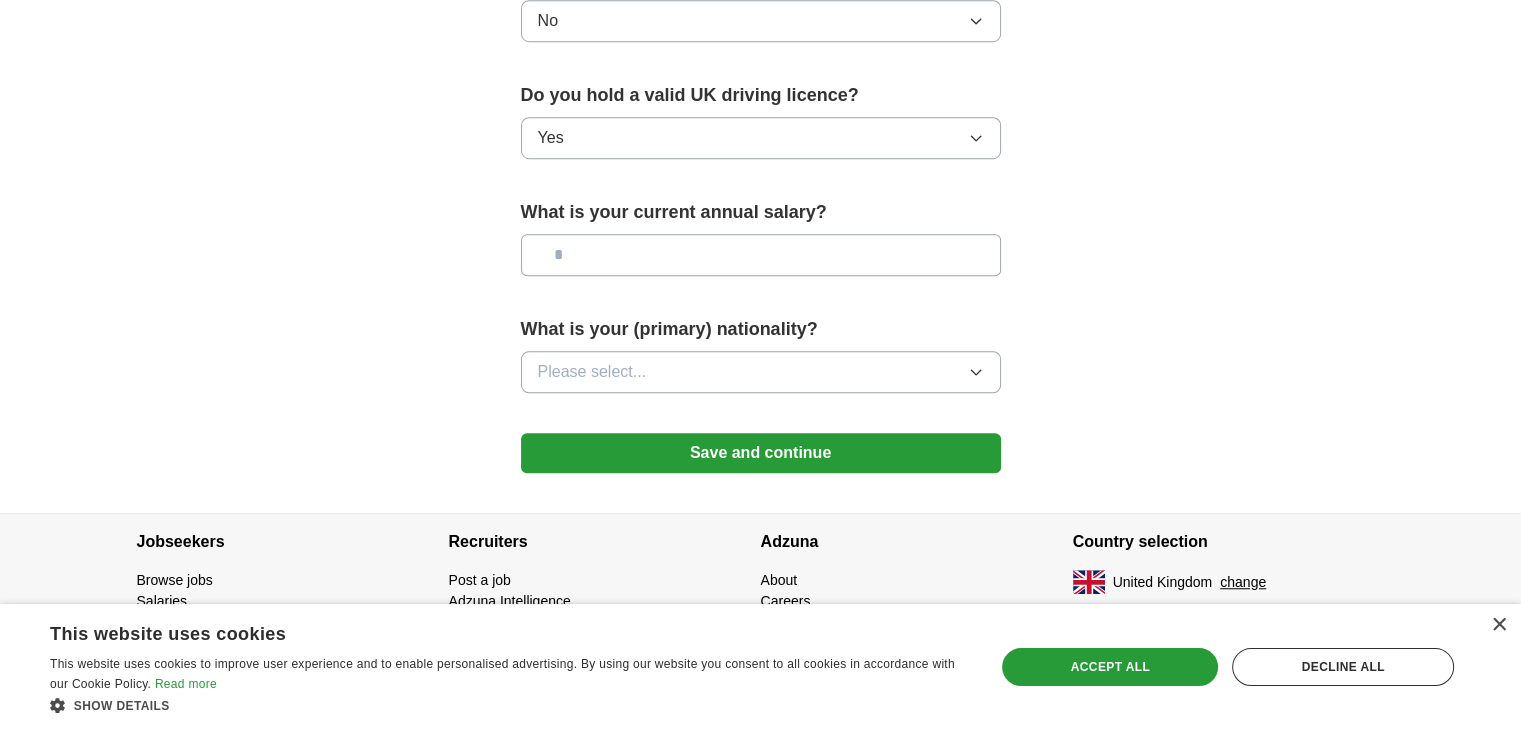 click on "Please select..." at bounding box center (761, 372) 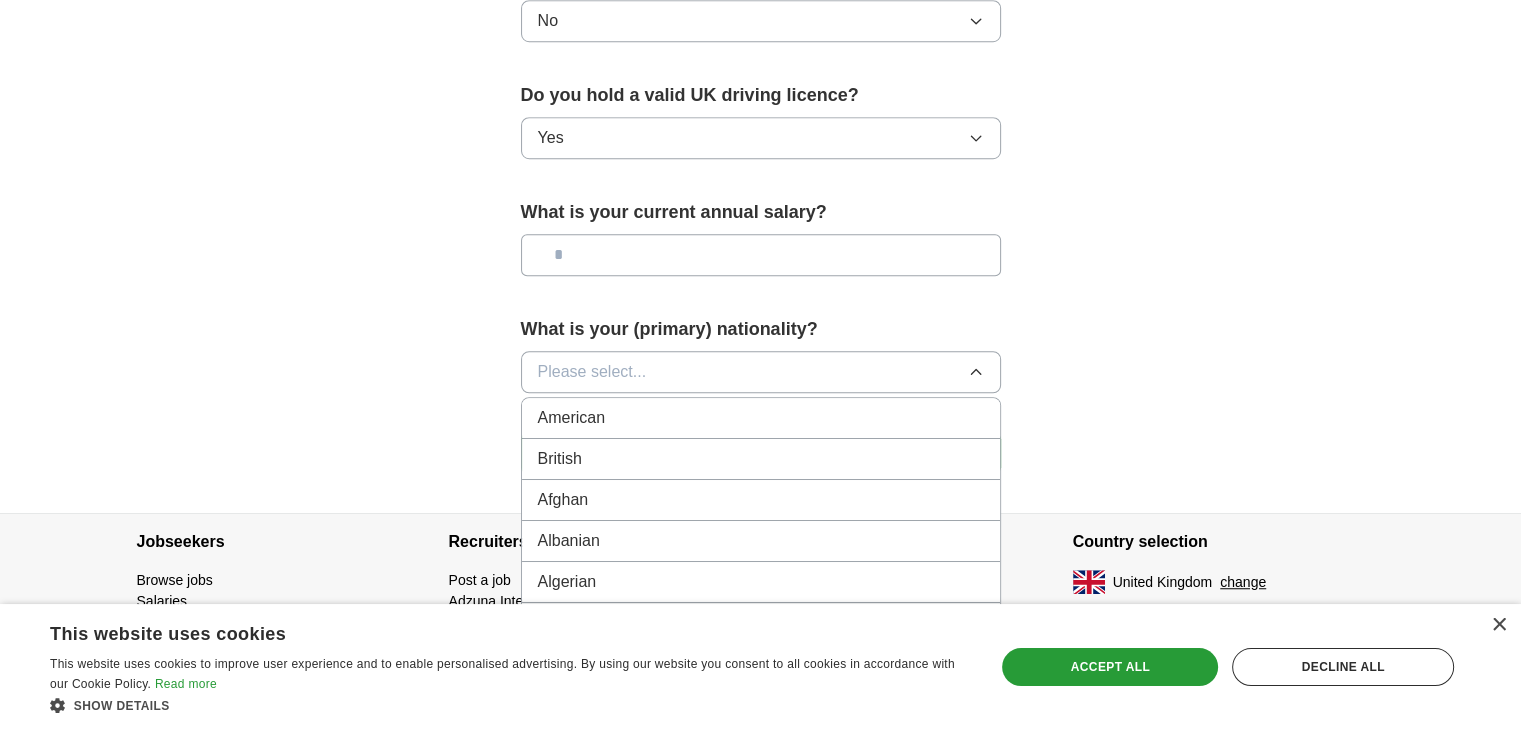 type 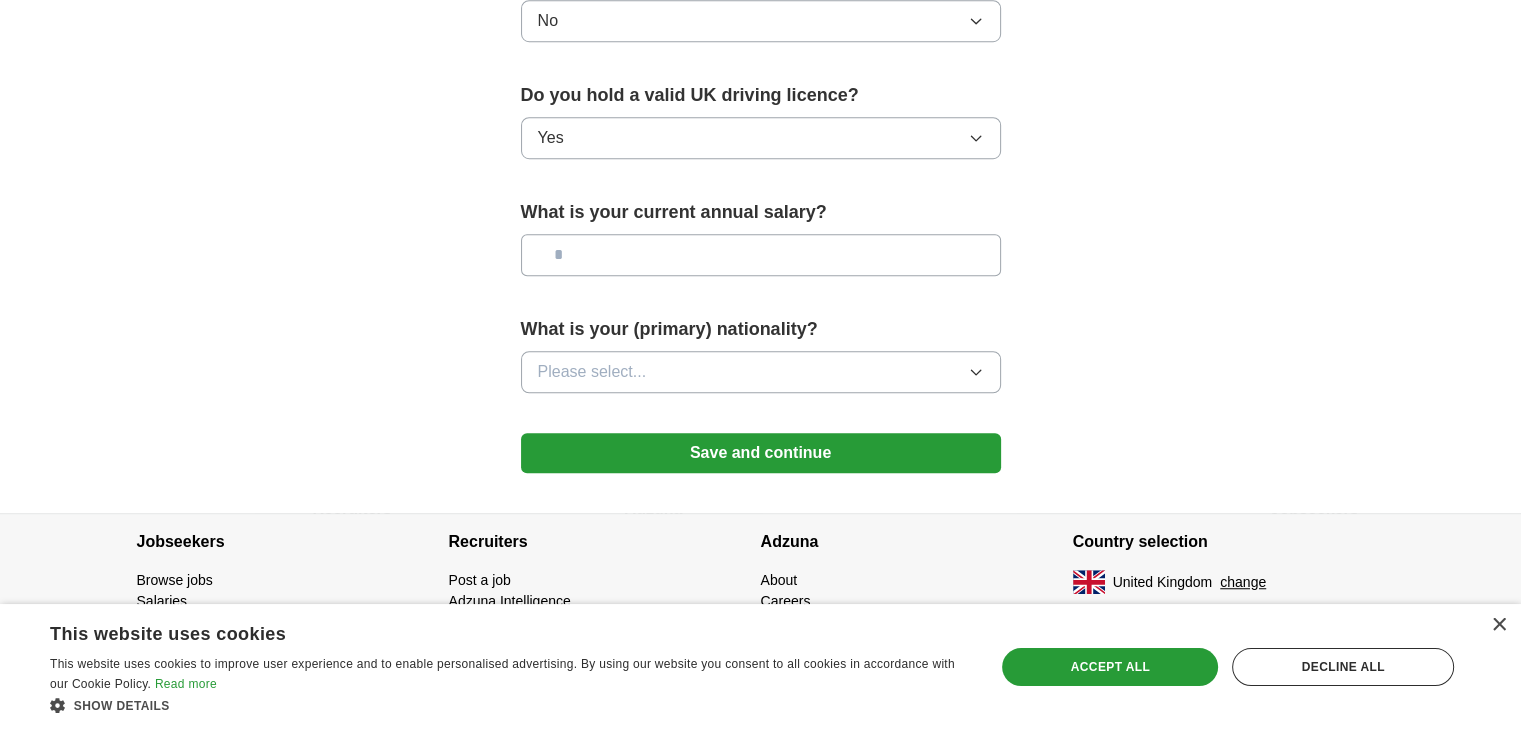 click on "Please select..." at bounding box center [761, 372] 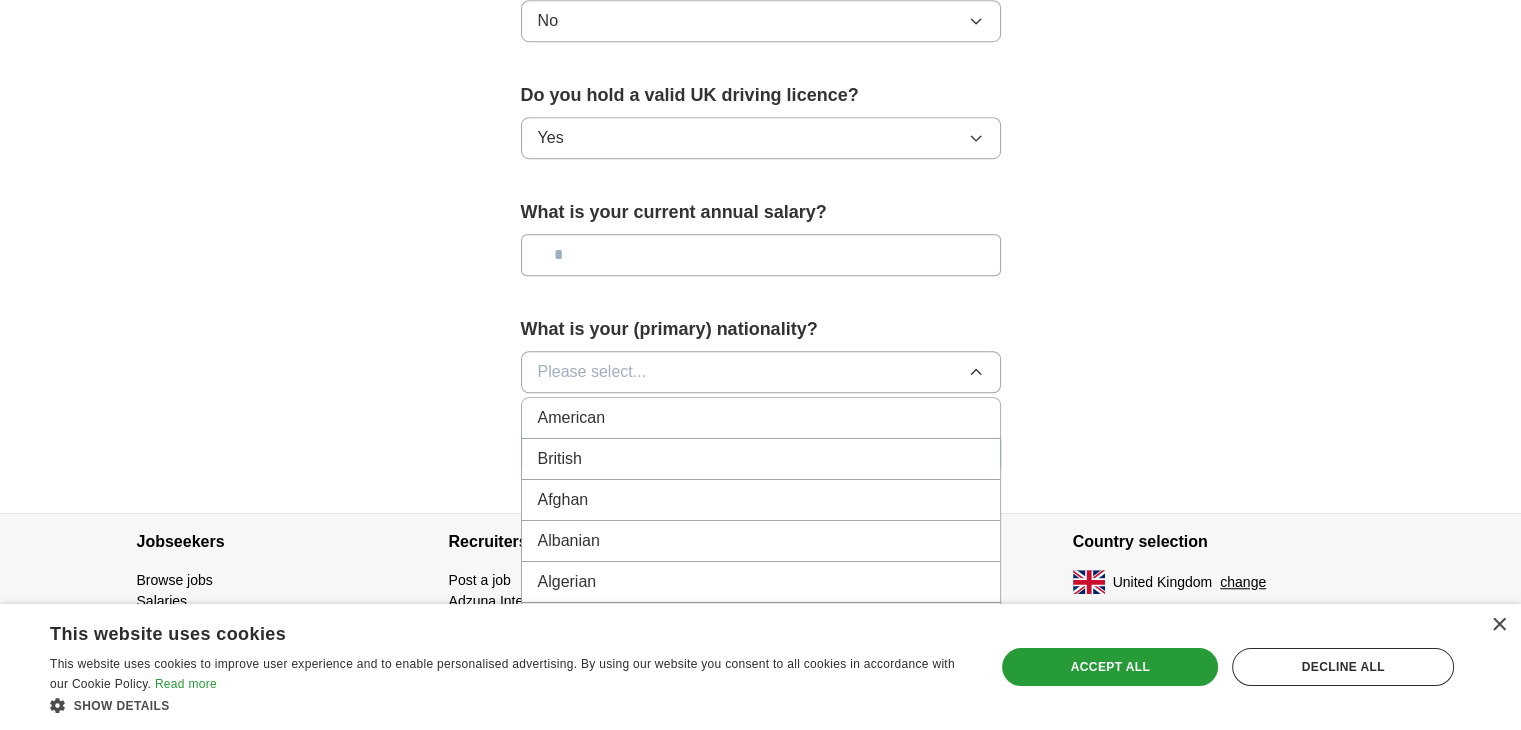 scroll, scrollTop: 200, scrollLeft: 0, axis: vertical 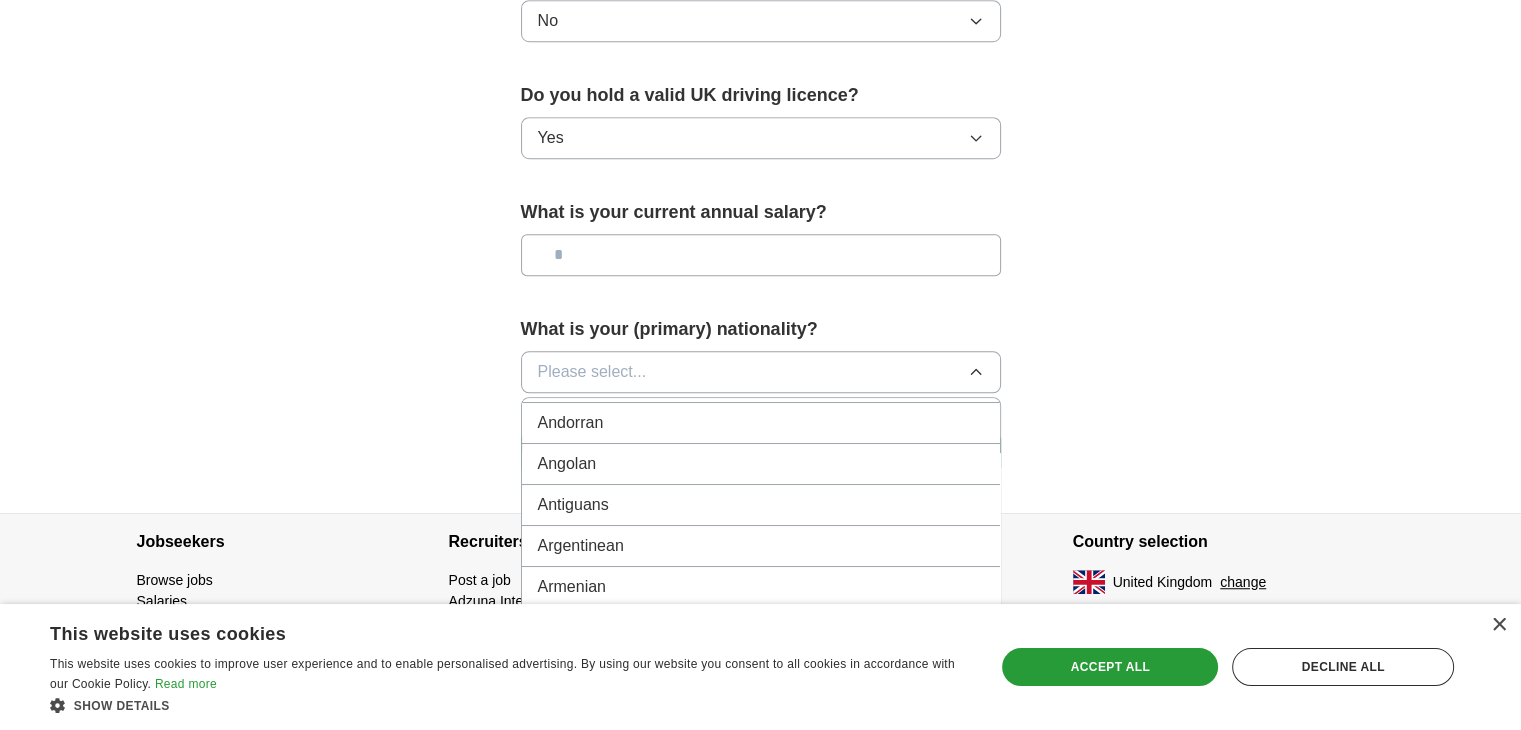 click on "Please select..." at bounding box center [592, 372] 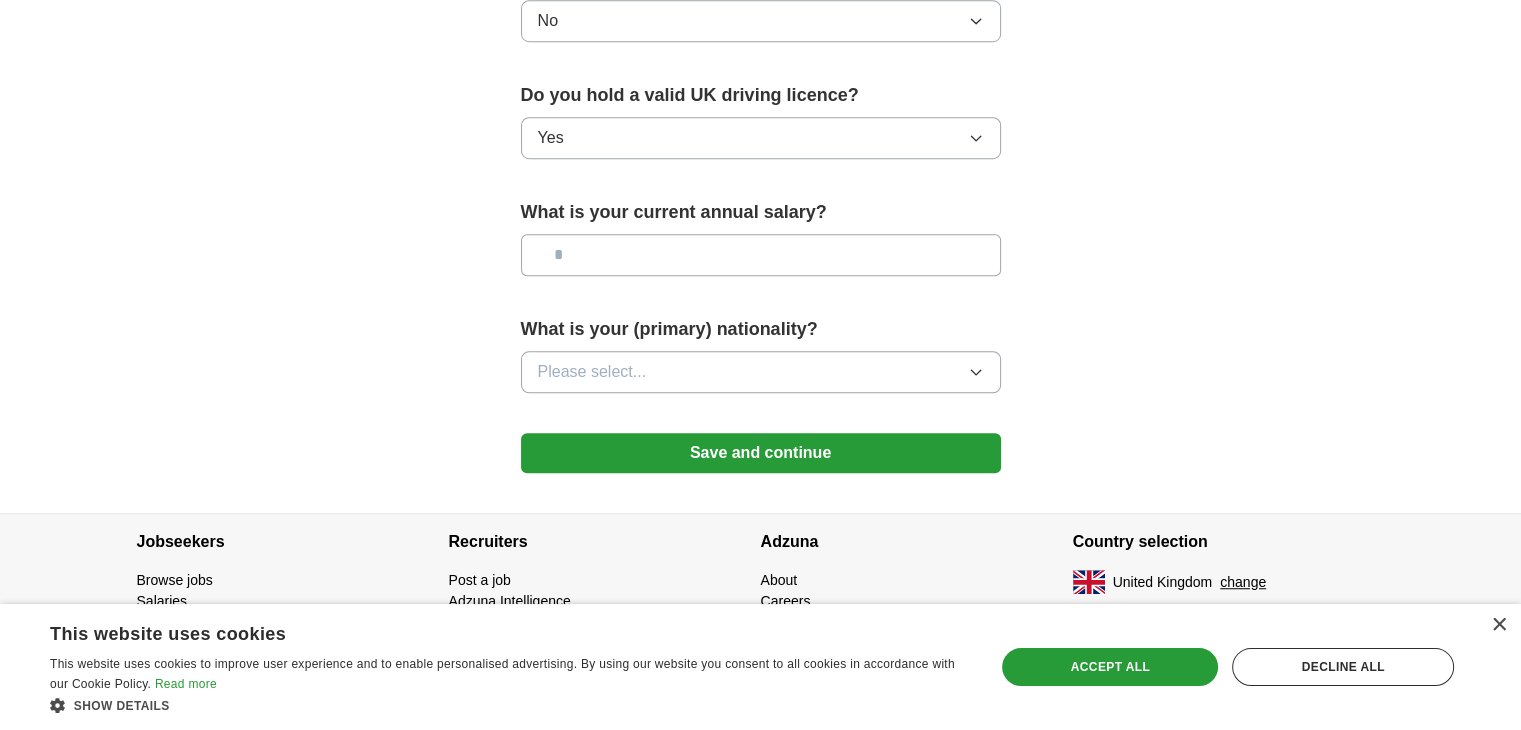 click on "Please select..." at bounding box center (592, 372) 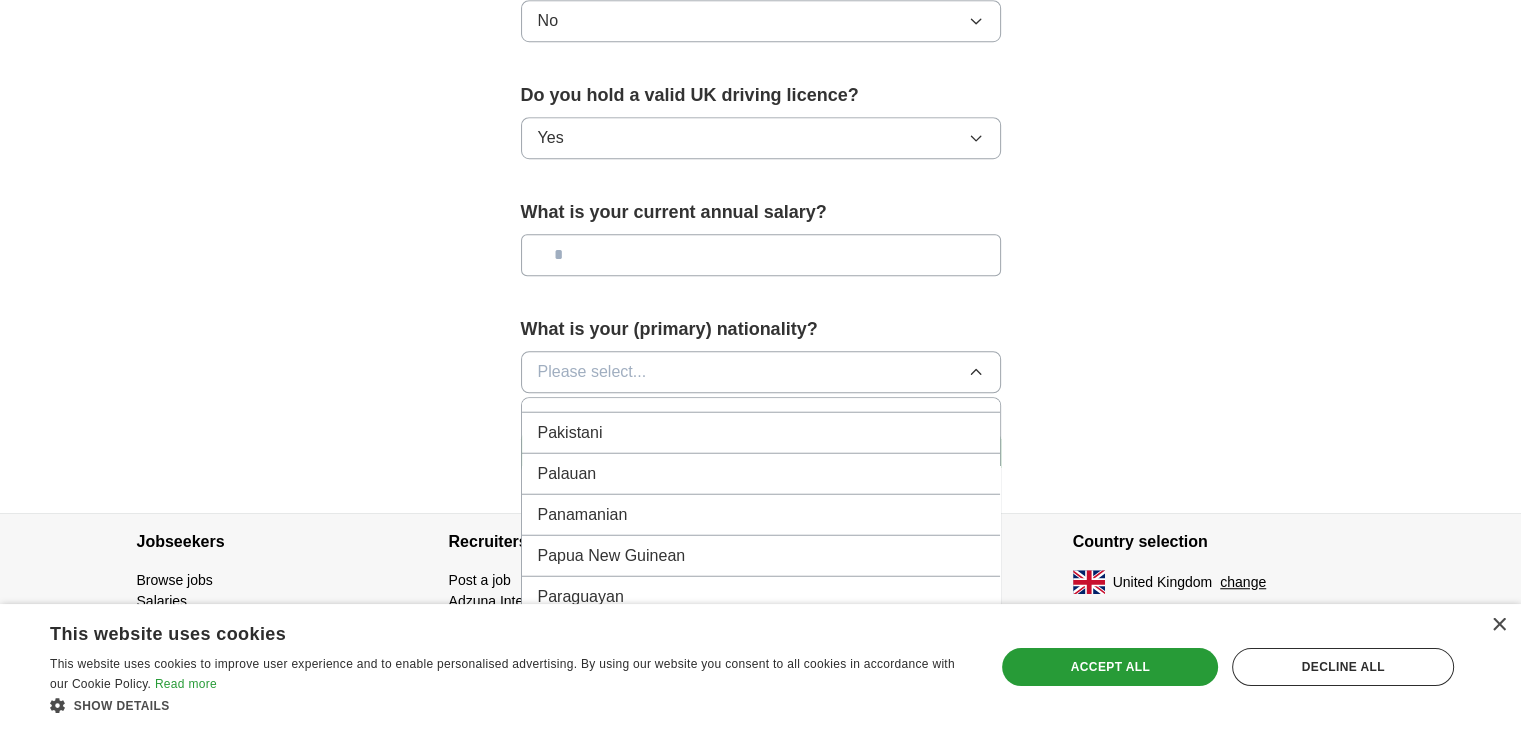 scroll, scrollTop: 5452, scrollLeft: 0, axis: vertical 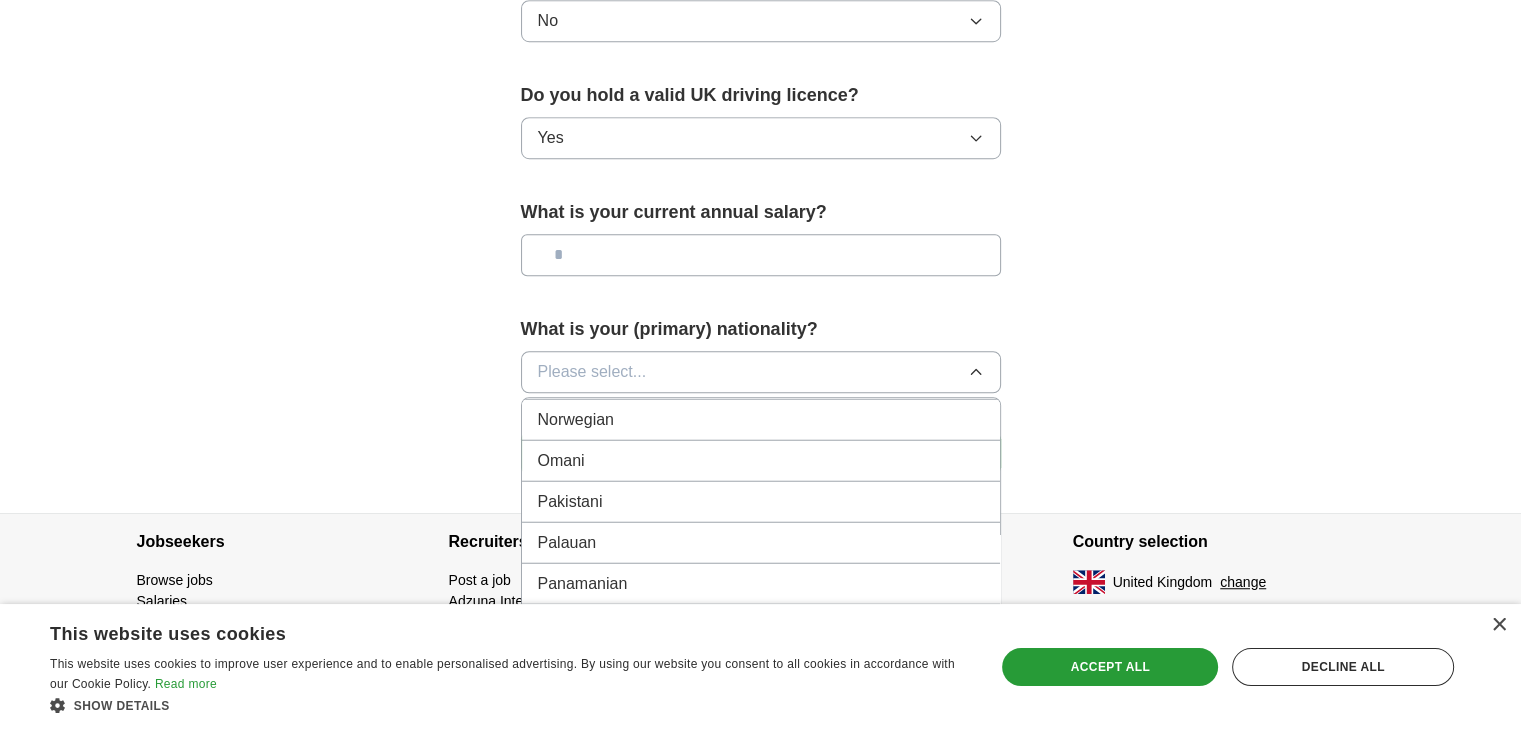 click on "Pakistani" at bounding box center [761, 501] 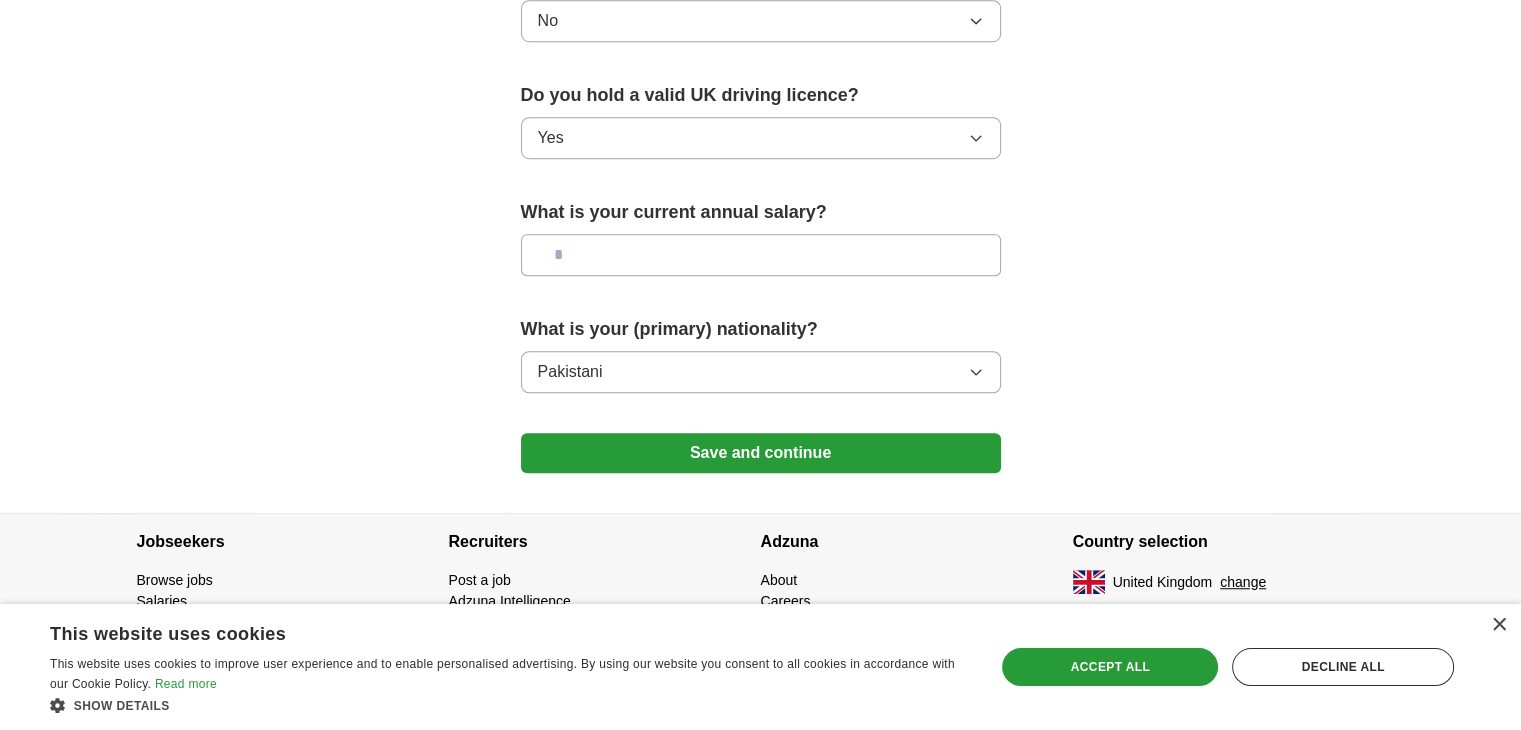 click on "Save and continue" at bounding box center [761, 453] 